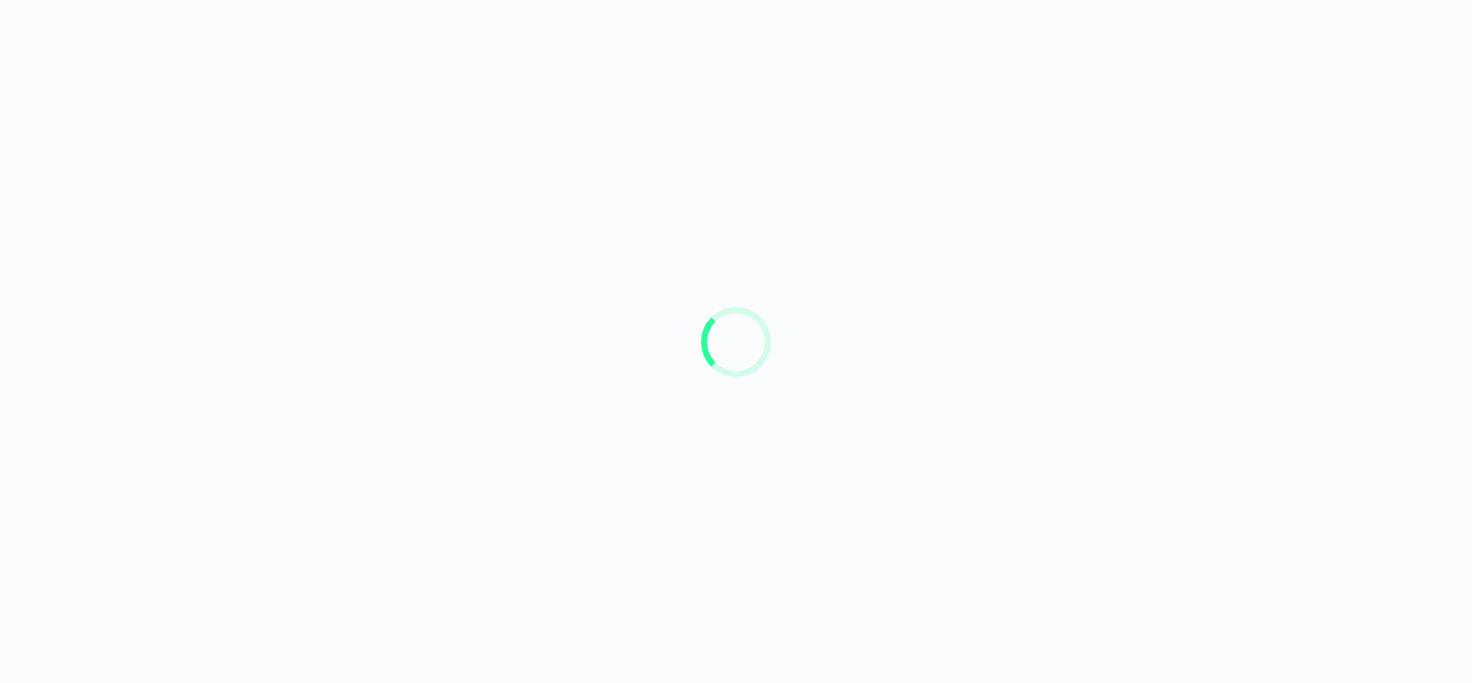 scroll, scrollTop: 0, scrollLeft: 0, axis: both 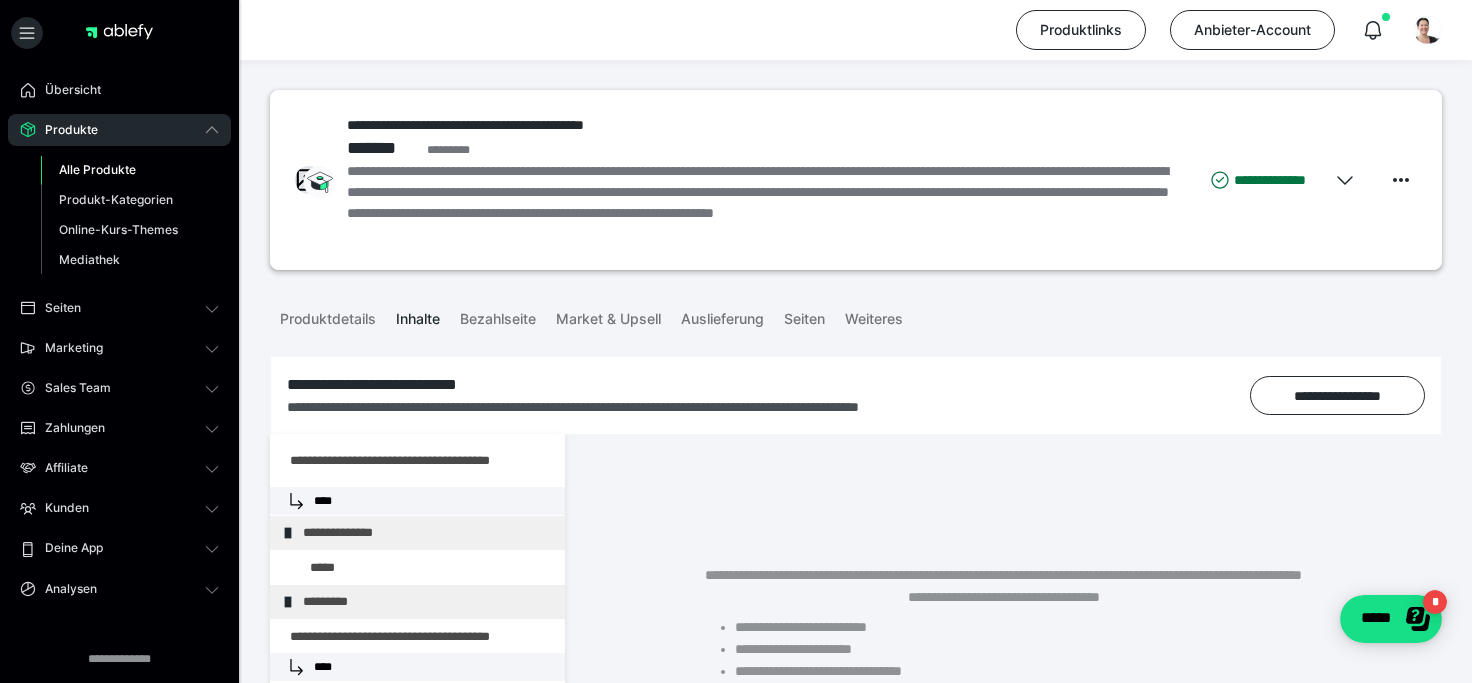 click on "Alle Produkte" at bounding box center (97, 169) 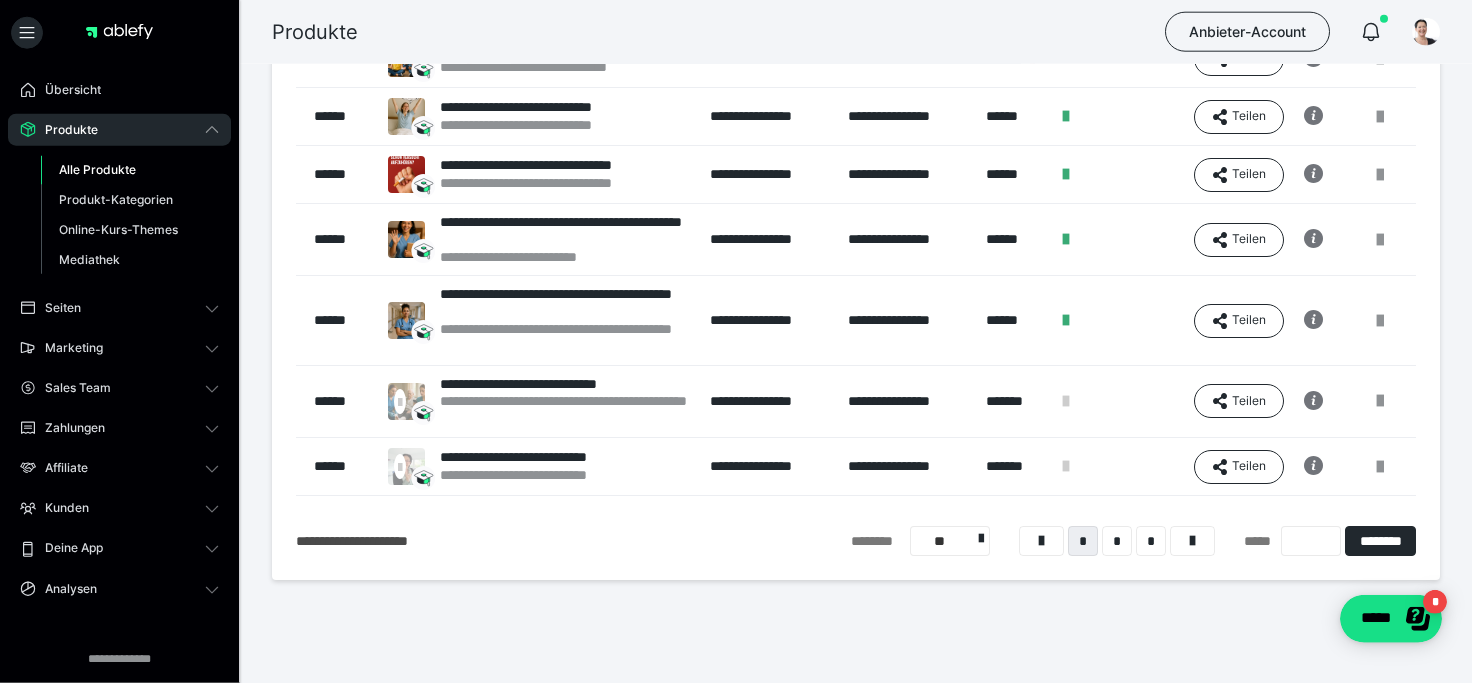 scroll, scrollTop: 499, scrollLeft: 0, axis: vertical 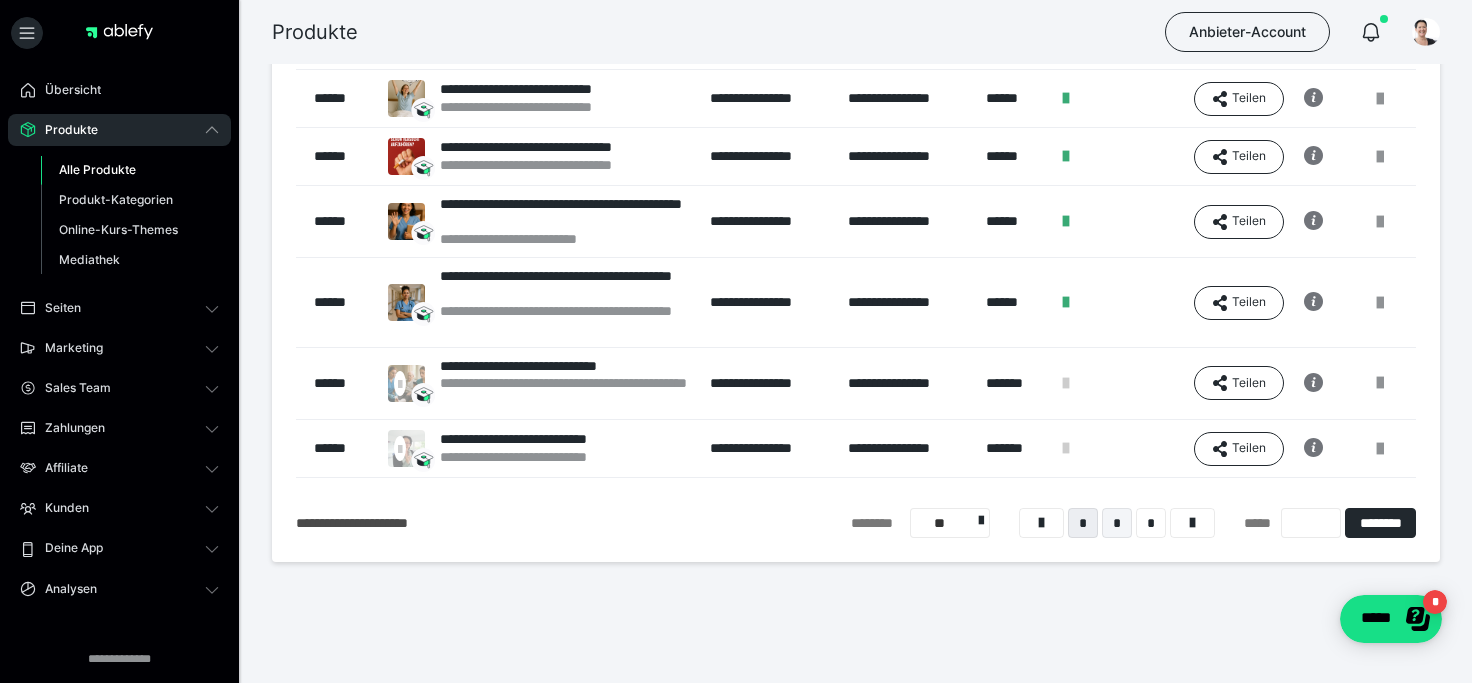 click on "*" at bounding box center (1117, 523) 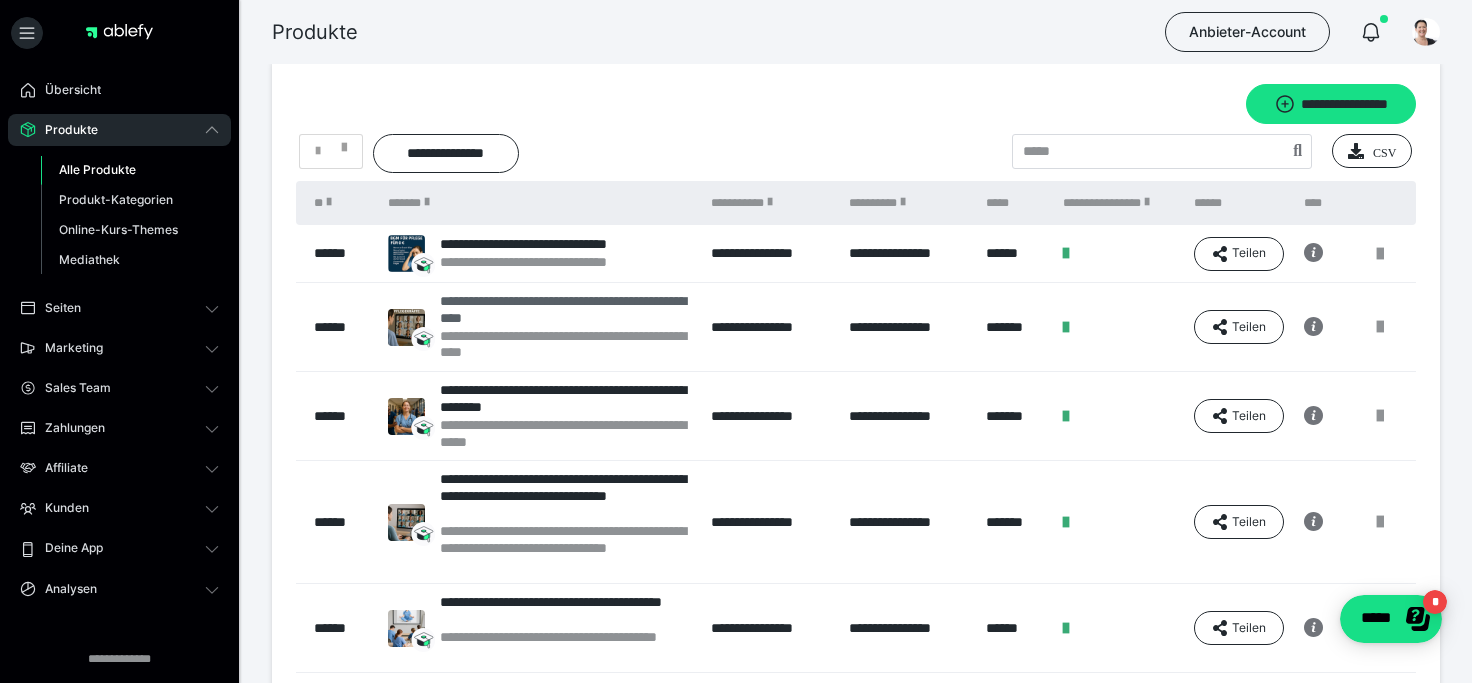 scroll, scrollTop: 126, scrollLeft: 0, axis: vertical 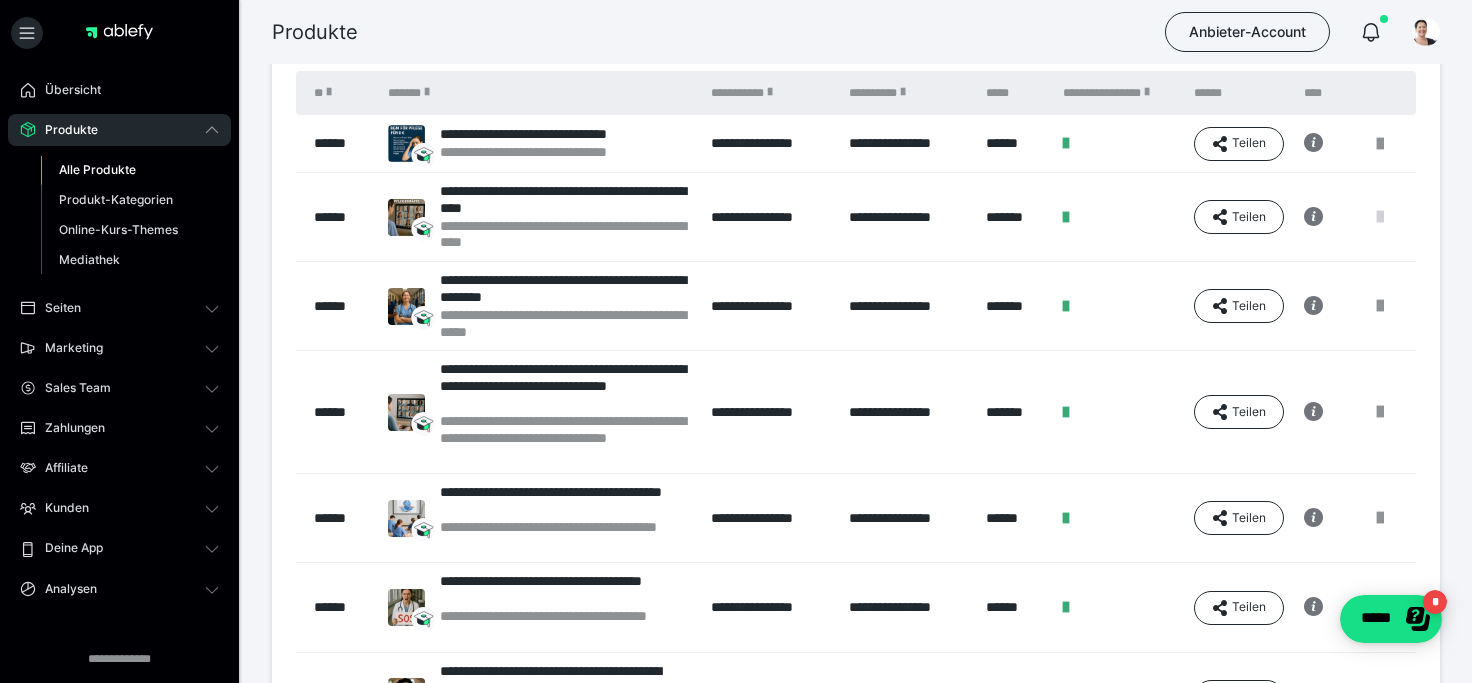 click at bounding box center [1380, 217] 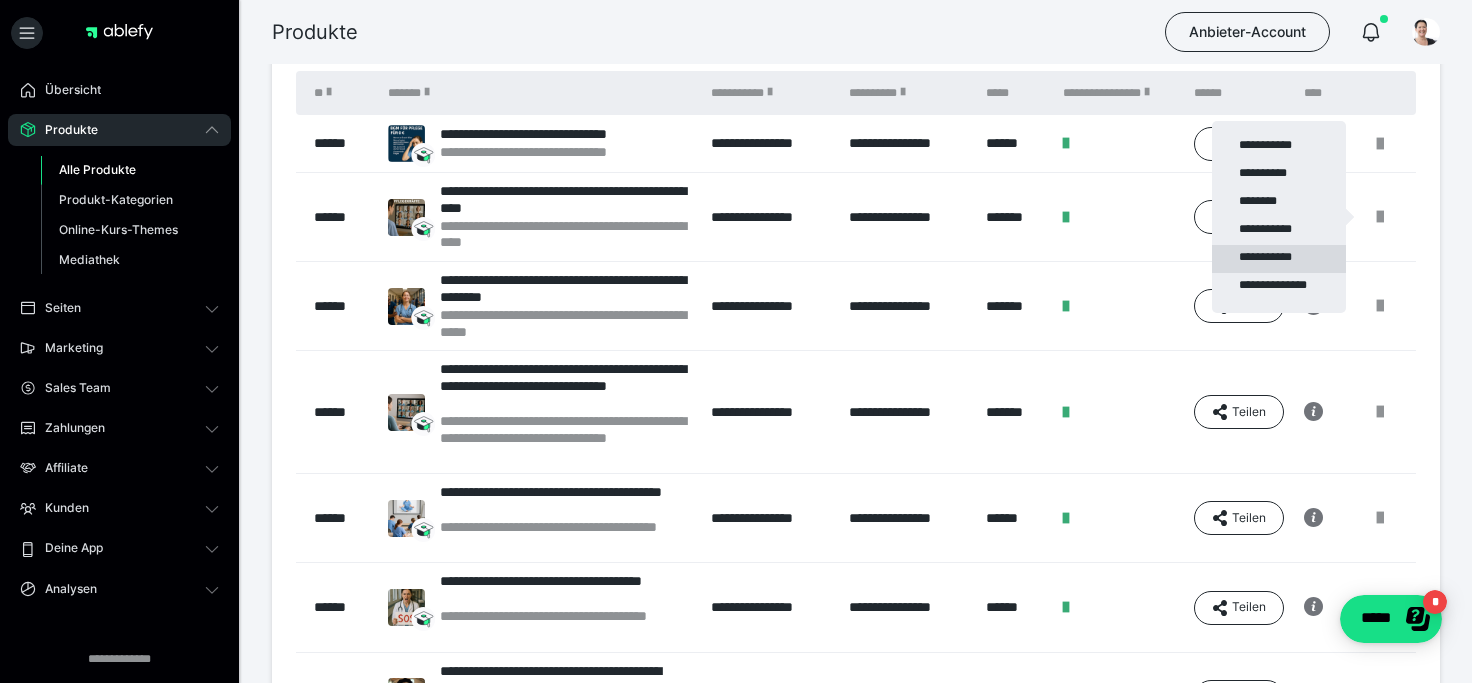 click on "**********" at bounding box center (1279, 259) 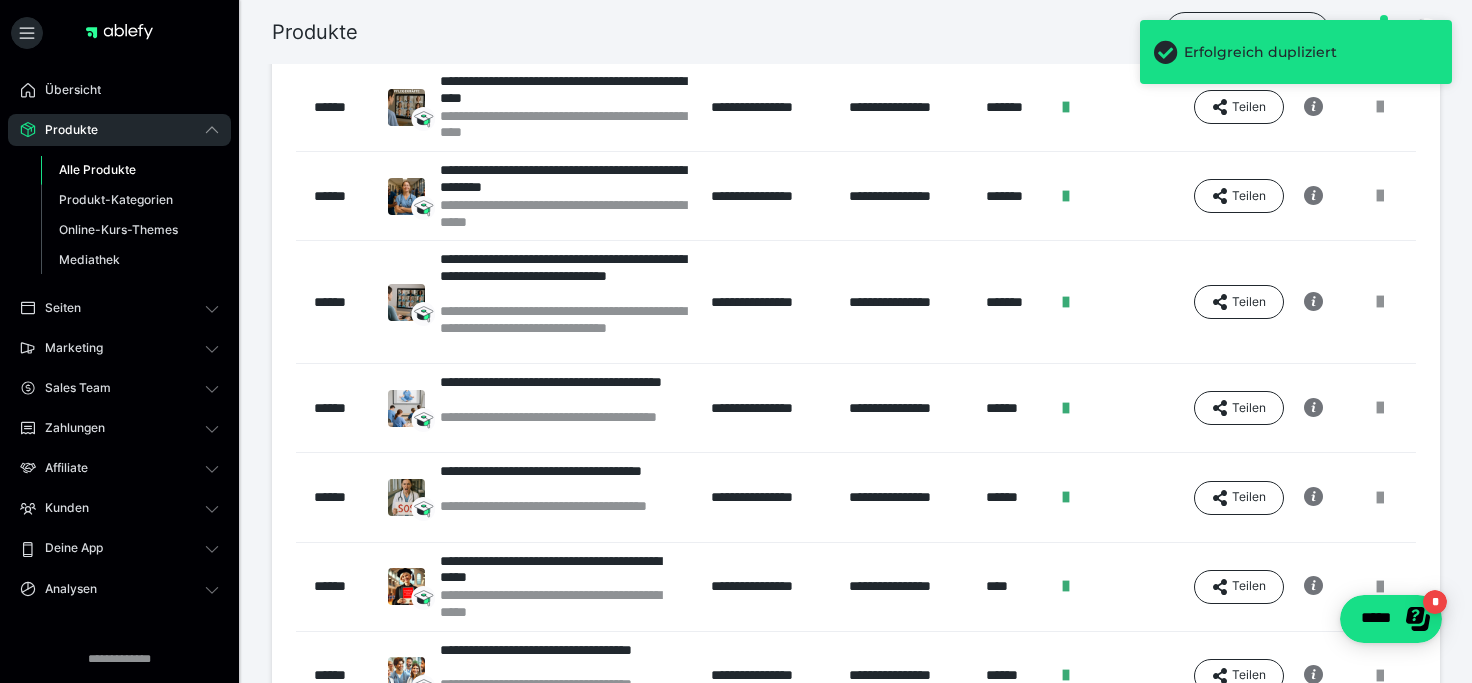 scroll, scrollTop: 657, scrollLeft: 0, axis: vertical 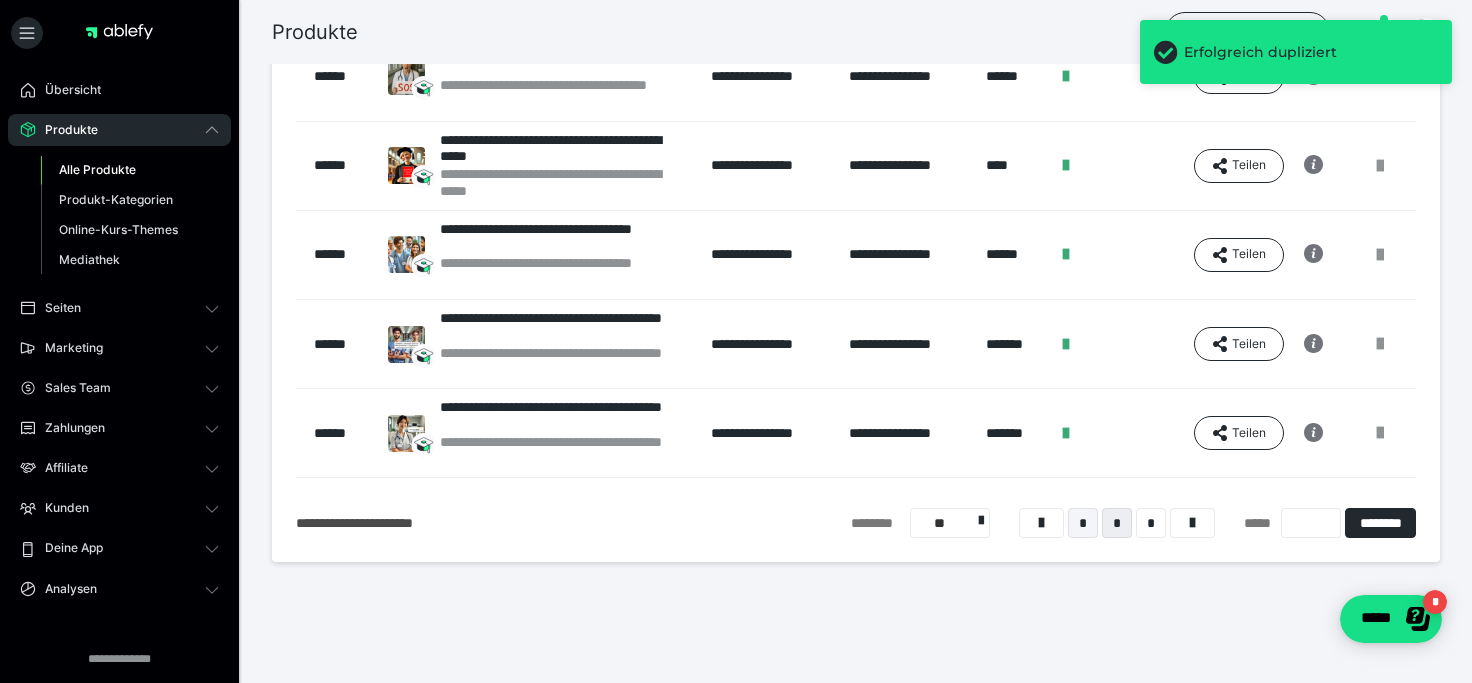 click on "*" at bounding box center [1083, 523] 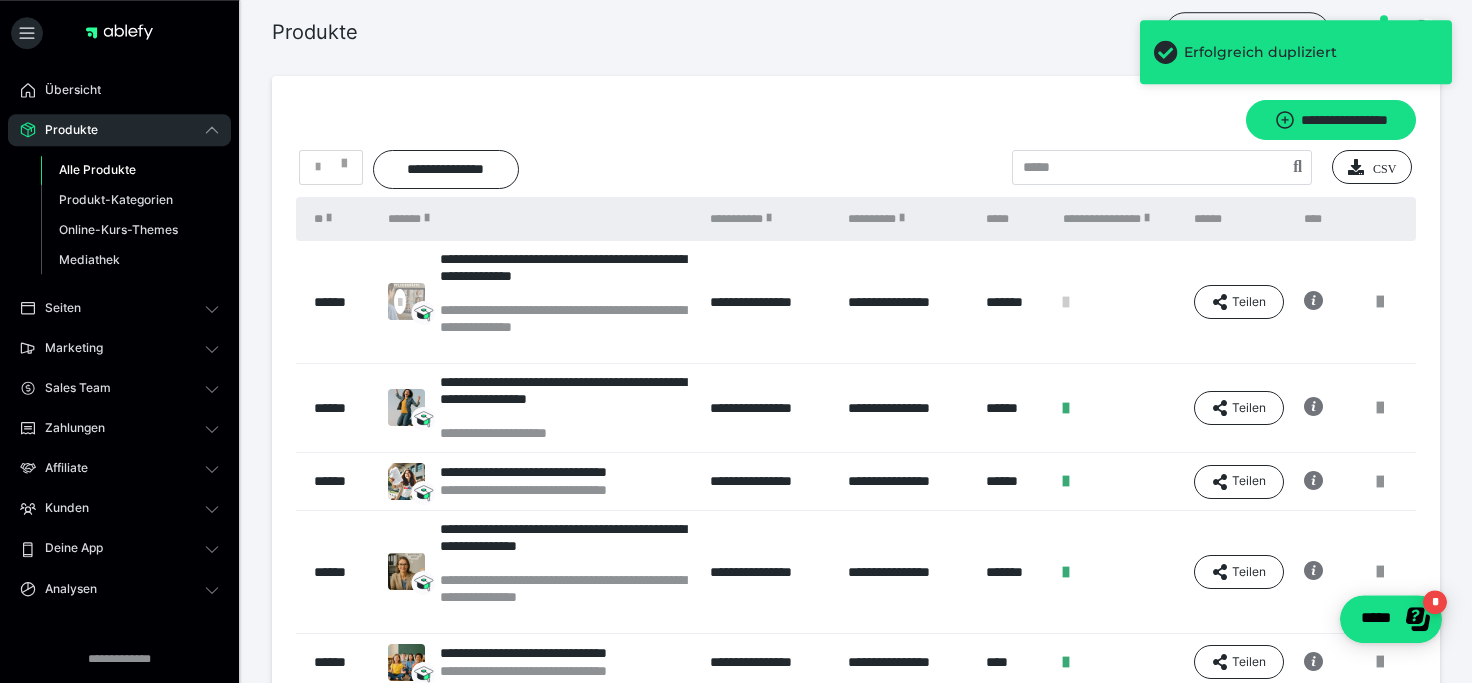 scroll, scrollTop: 0, scrollLeft: 0, axis: both 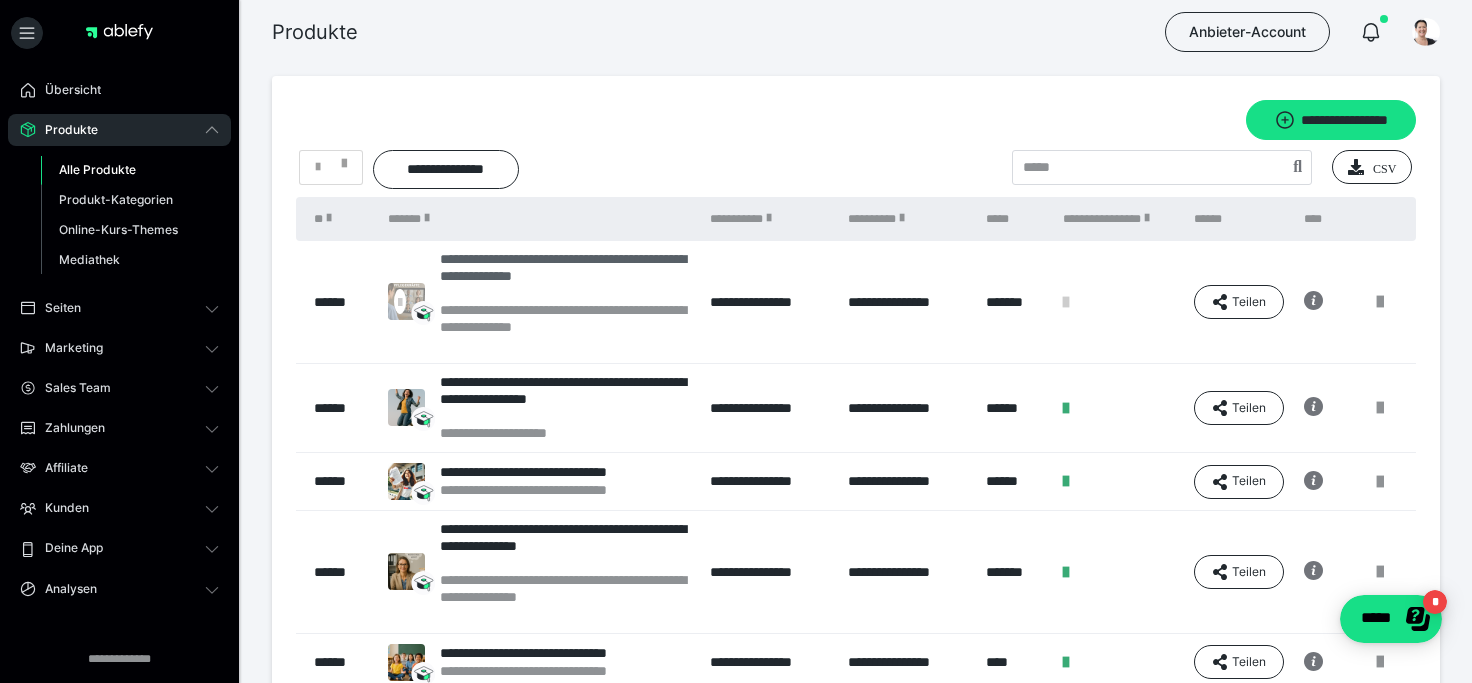 click on "**********" at bounding box center [565, 276] 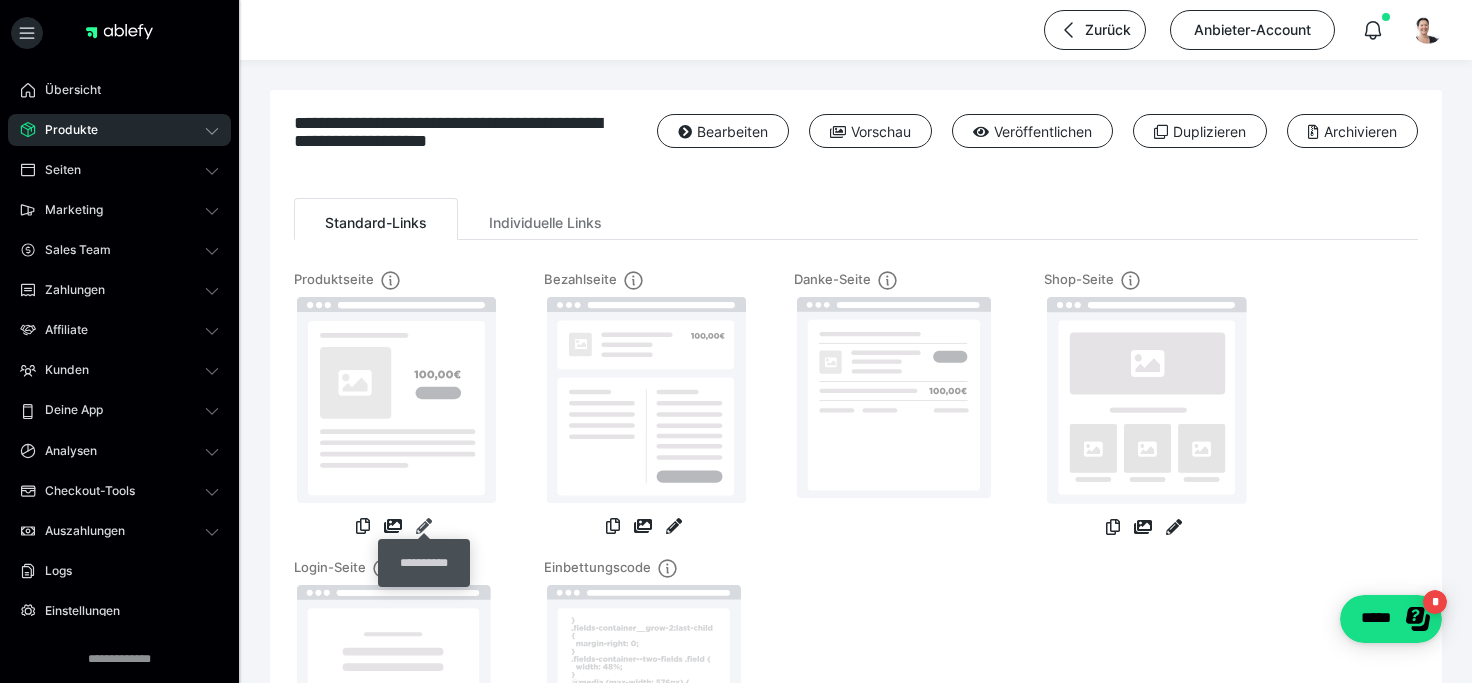 click at bounding box center [424, 526] 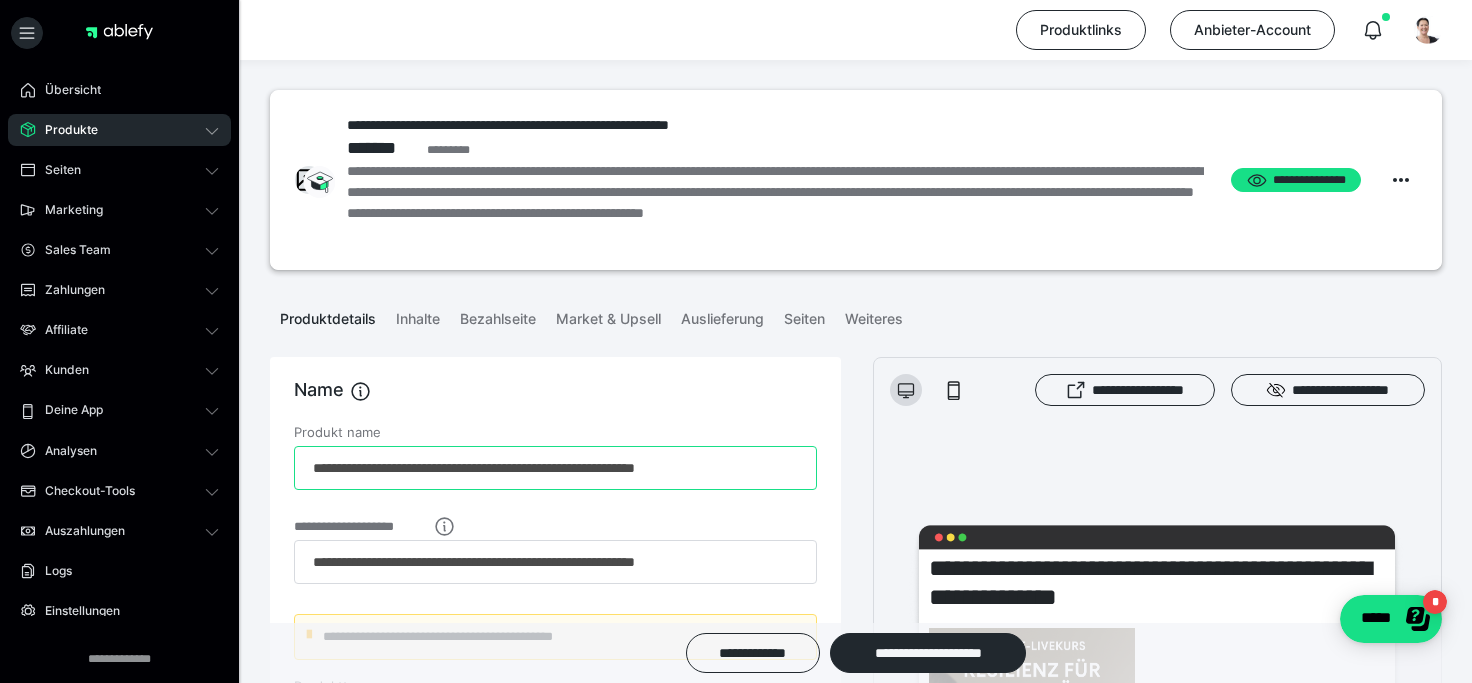drag, startPoint x: 314, startPoint y: 466, endPoint x: 380, endPoint y: 468, distance: 66.0303 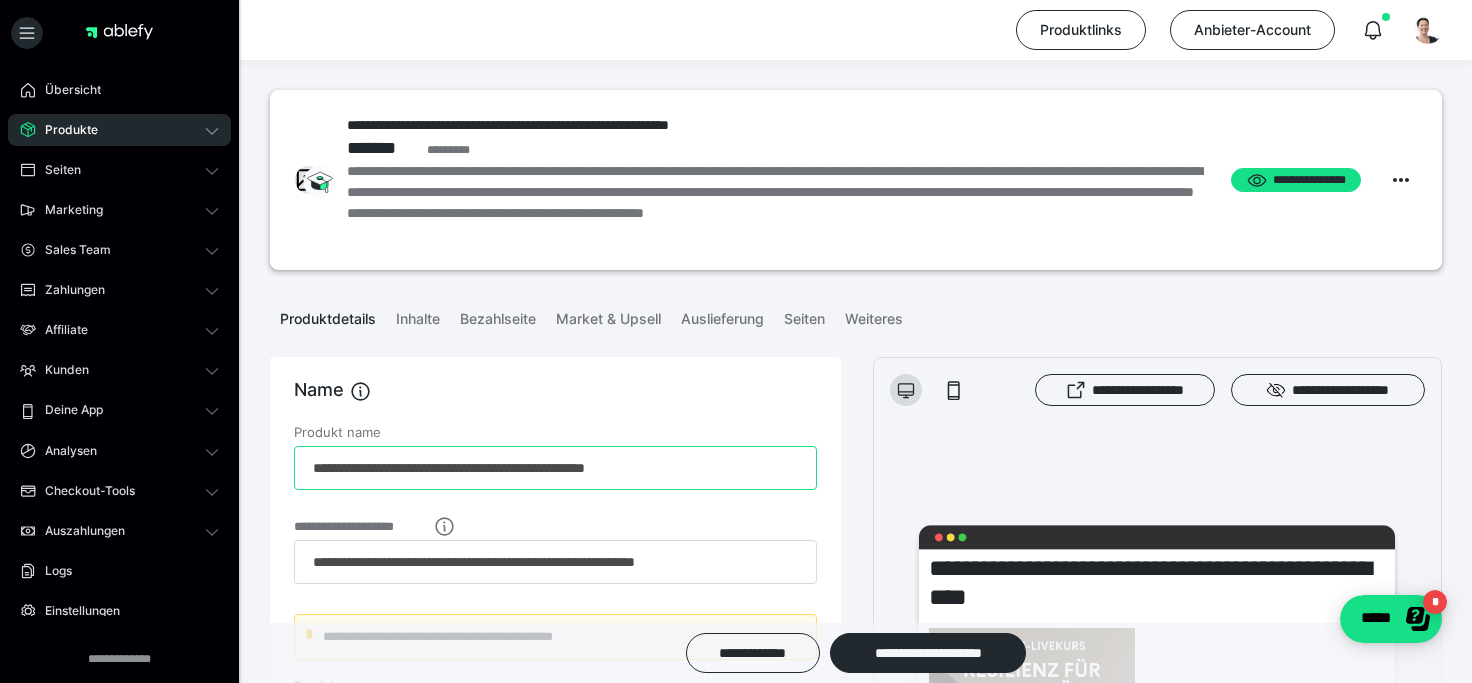 drag, startPoint x: 426, startPoint y: 467, endPoint x: 506, endPoint y: 470, distance: 80.05623 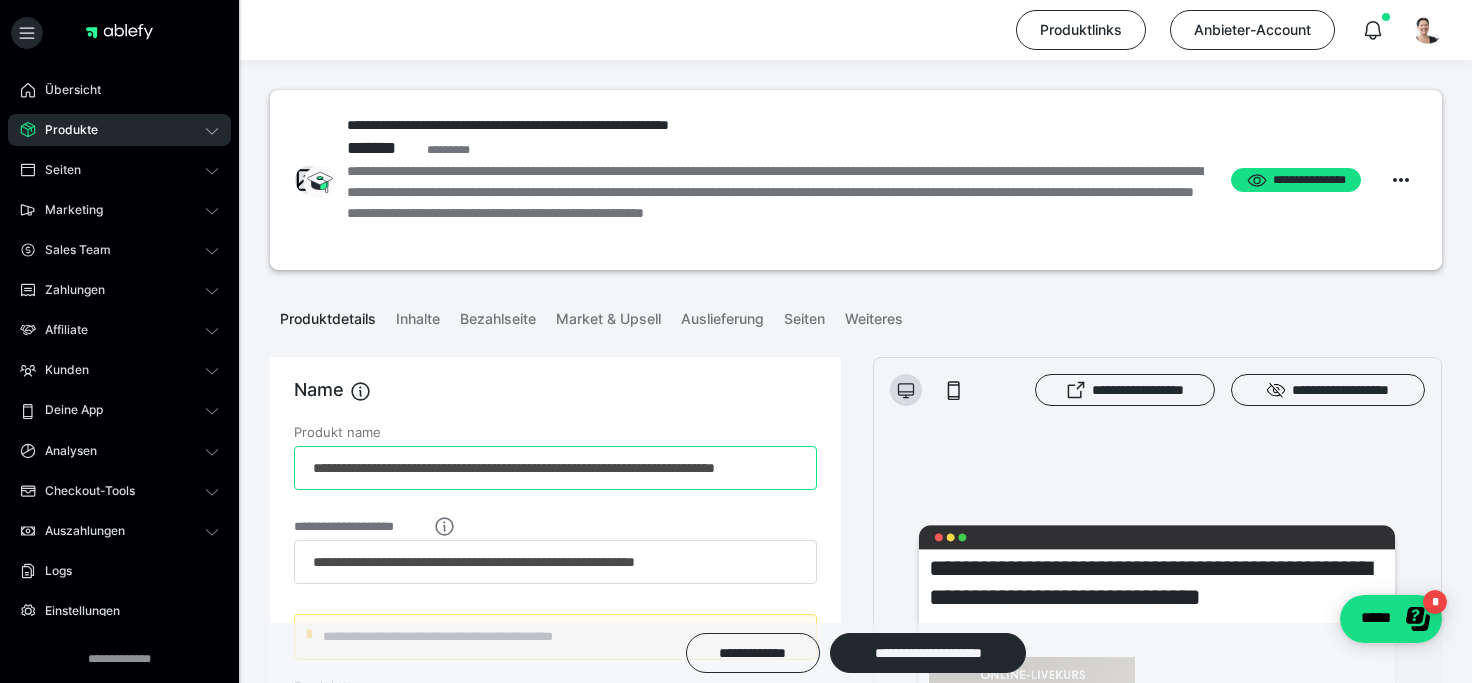click on "**********" at bounding box center (555, 698) 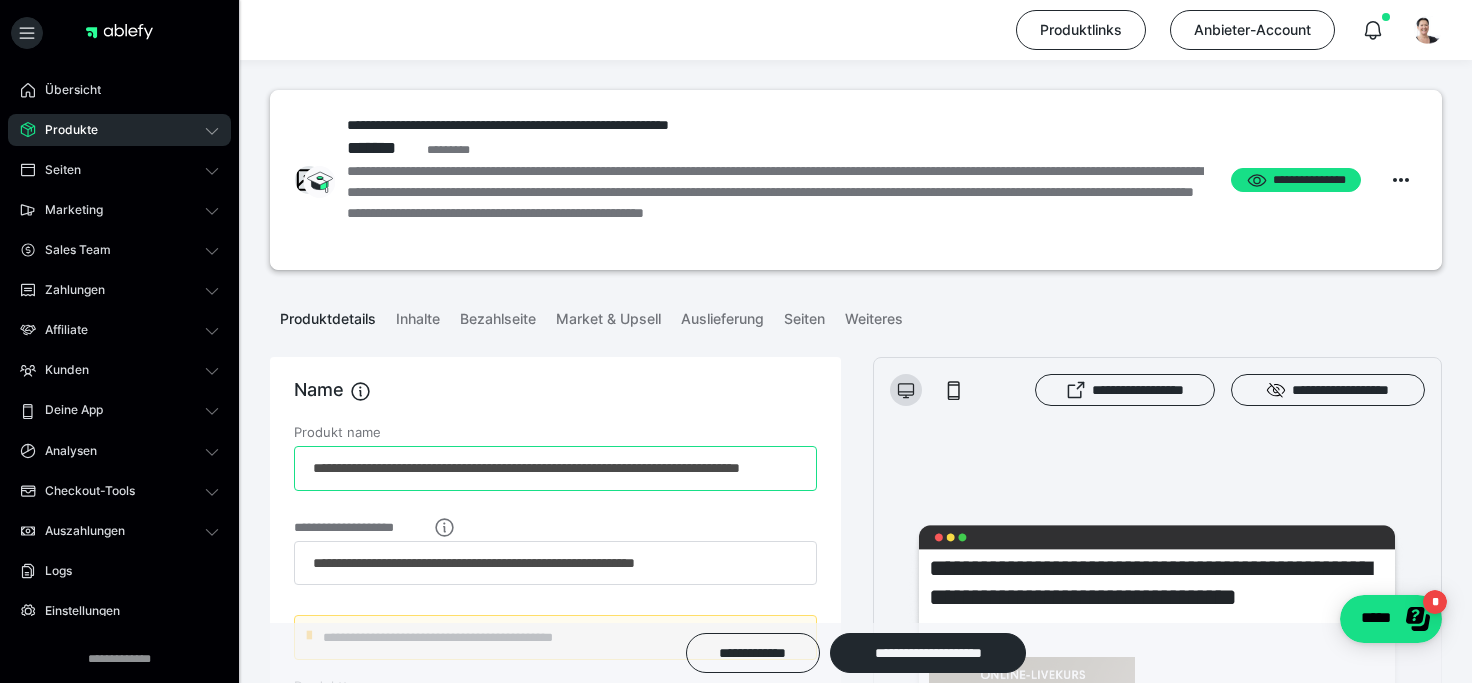 scroll, scrollTop: 0, scrollLeft: 25, axis: horizontal 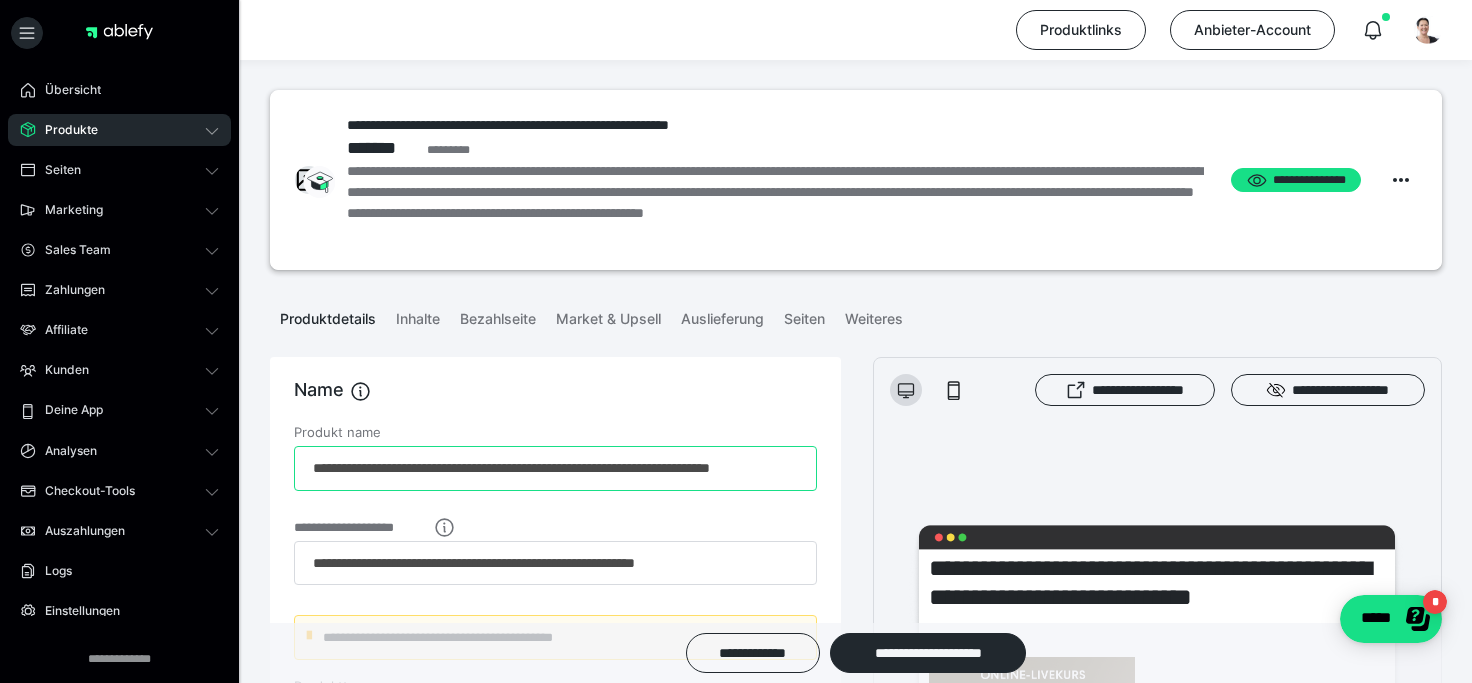drag, startPoint x: 794, startPoint y: 469, endPoint x: 178, endPoint y: 485, distance: 616.20776 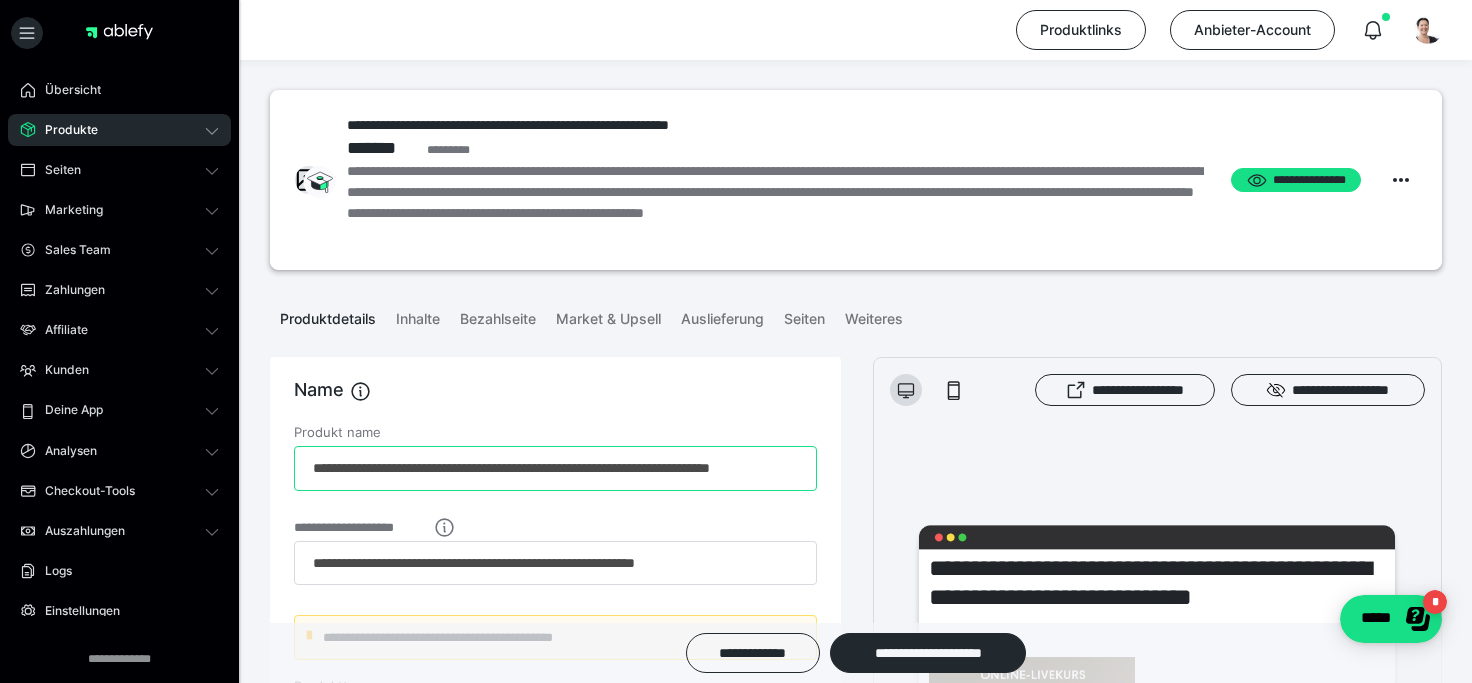 type on "**********" 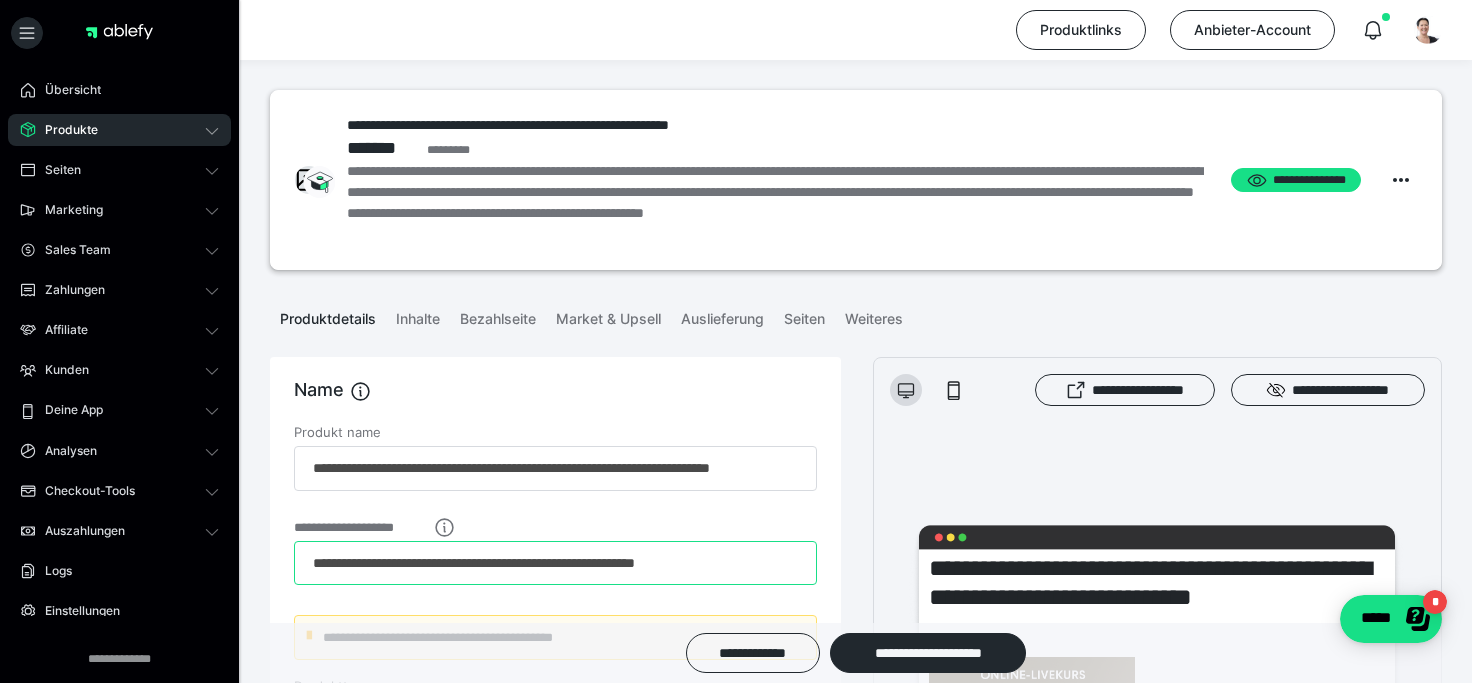drag, startPoint x: 786, startPoint y: 561, endPoint x: 289, endPoint y: 578, distance: 497.29065 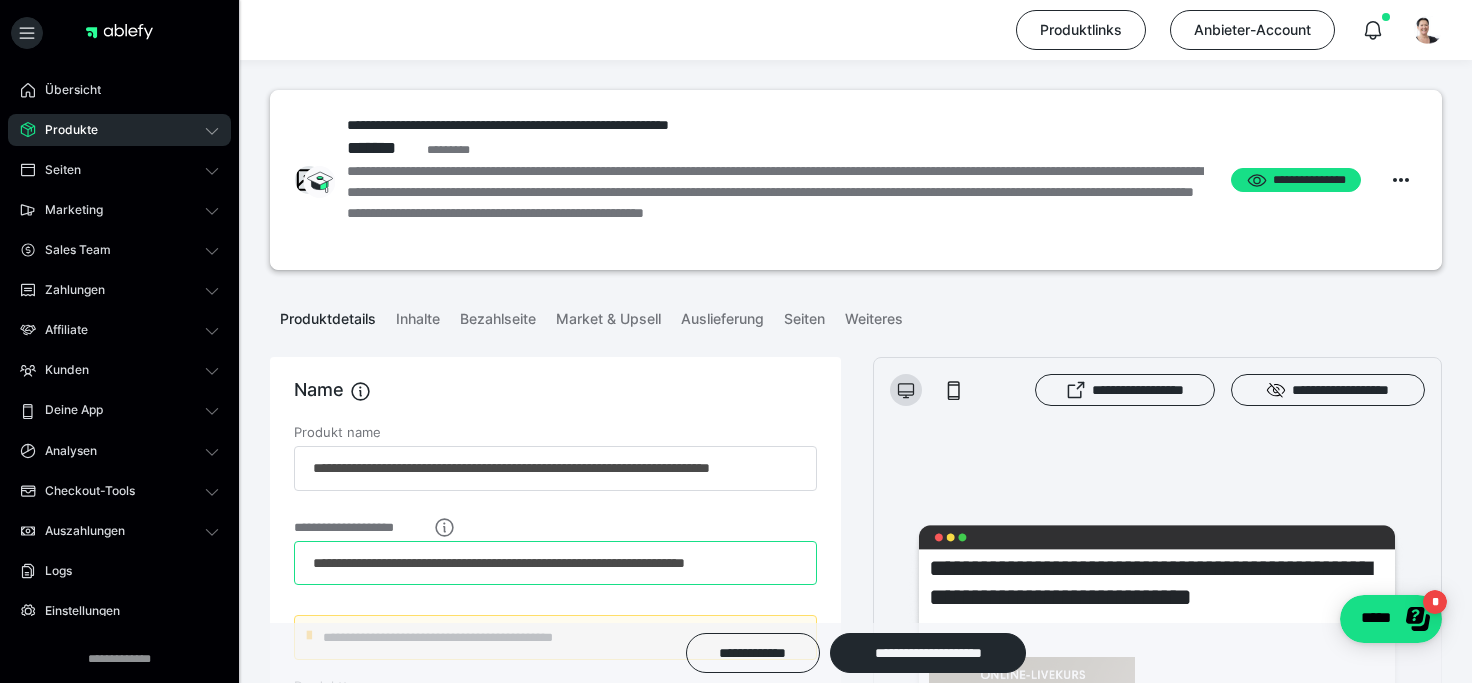 scroll, scrollTop: 0, scrollLeft: 21, axis: horizontal 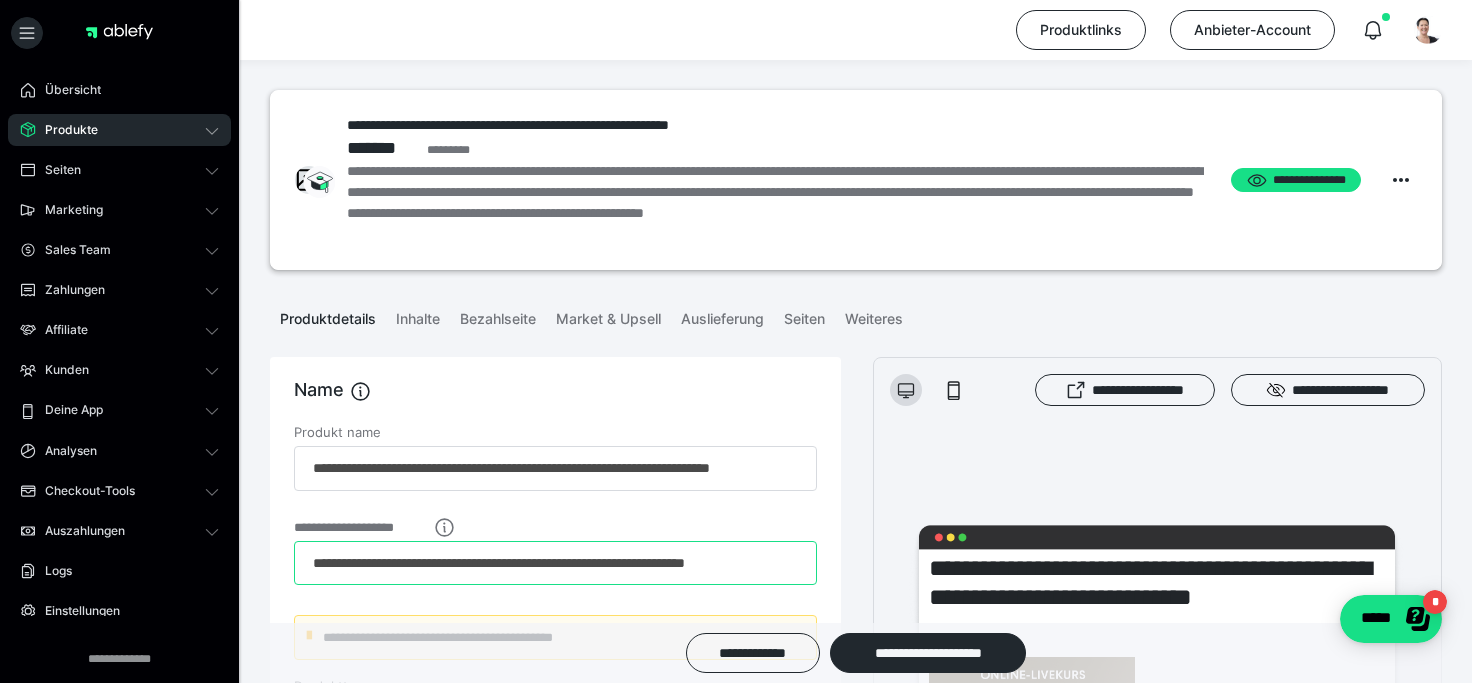 drag, startPoint x: 326, startPoint y: 560, endPoint x: 291, endPoint y: 564, distance: 35.22783 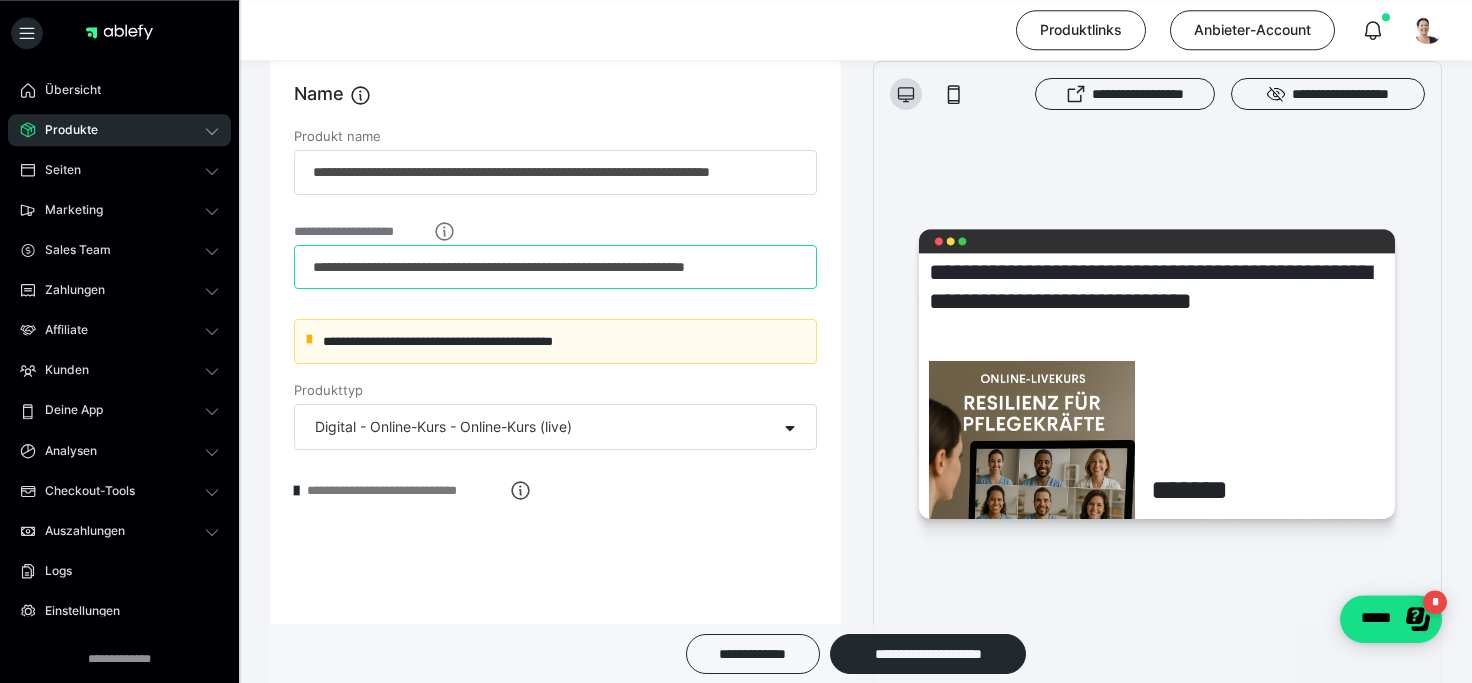 scroll, scrollTop: 331, scrollLeft: 0, axis: vertical 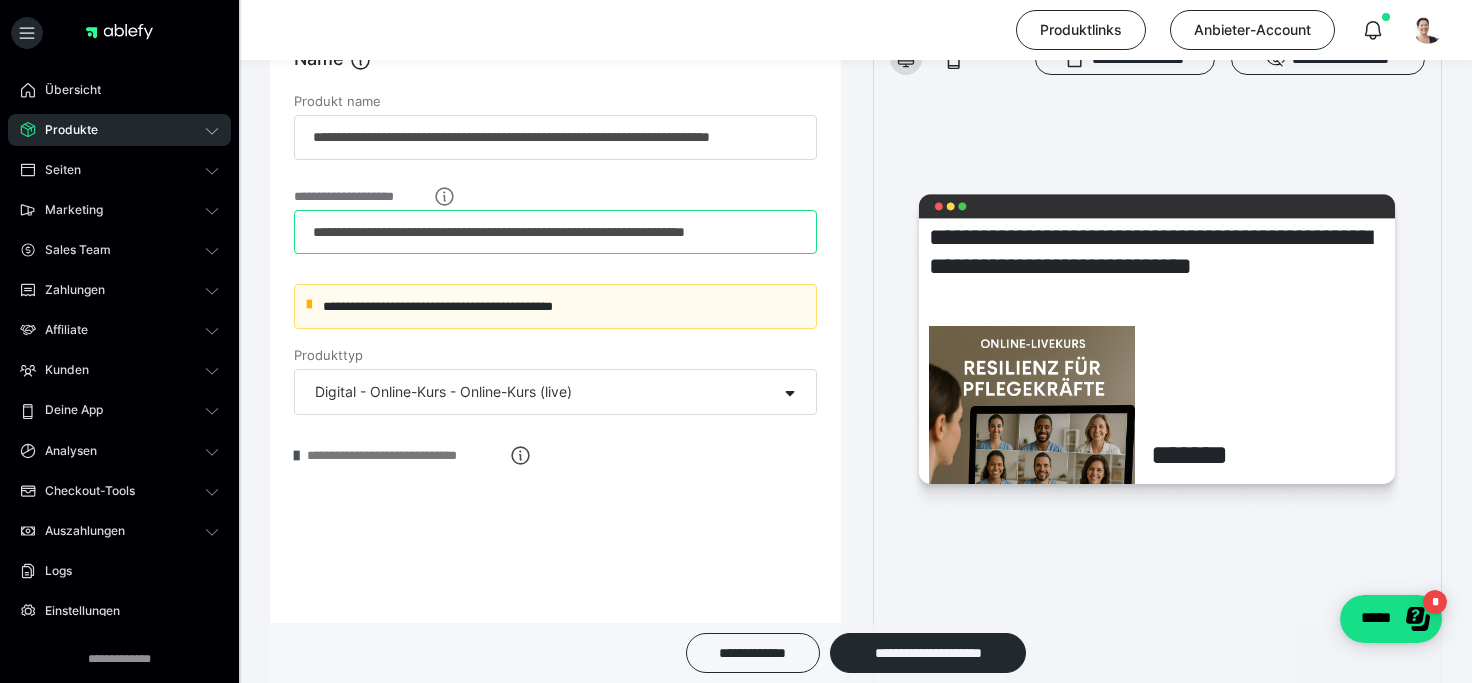 type on "**********" 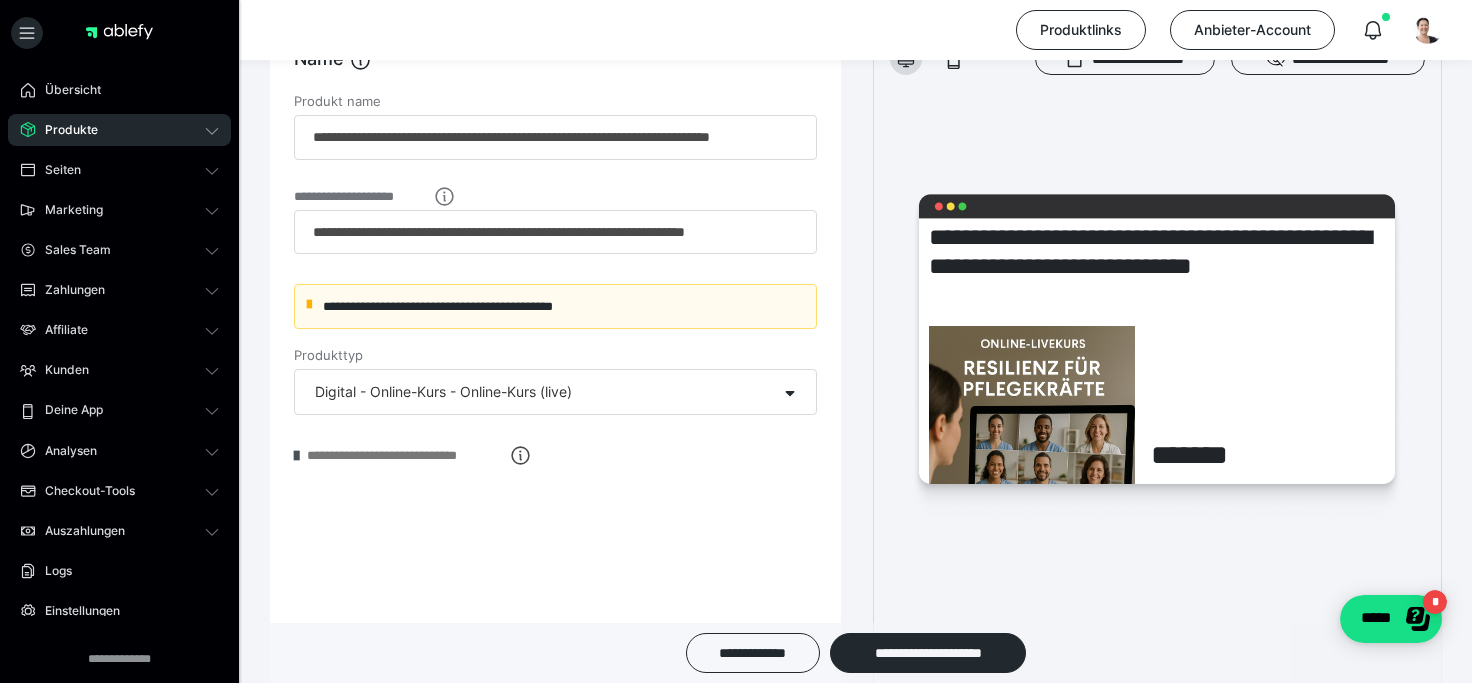 click at bounding box center (296, 456) 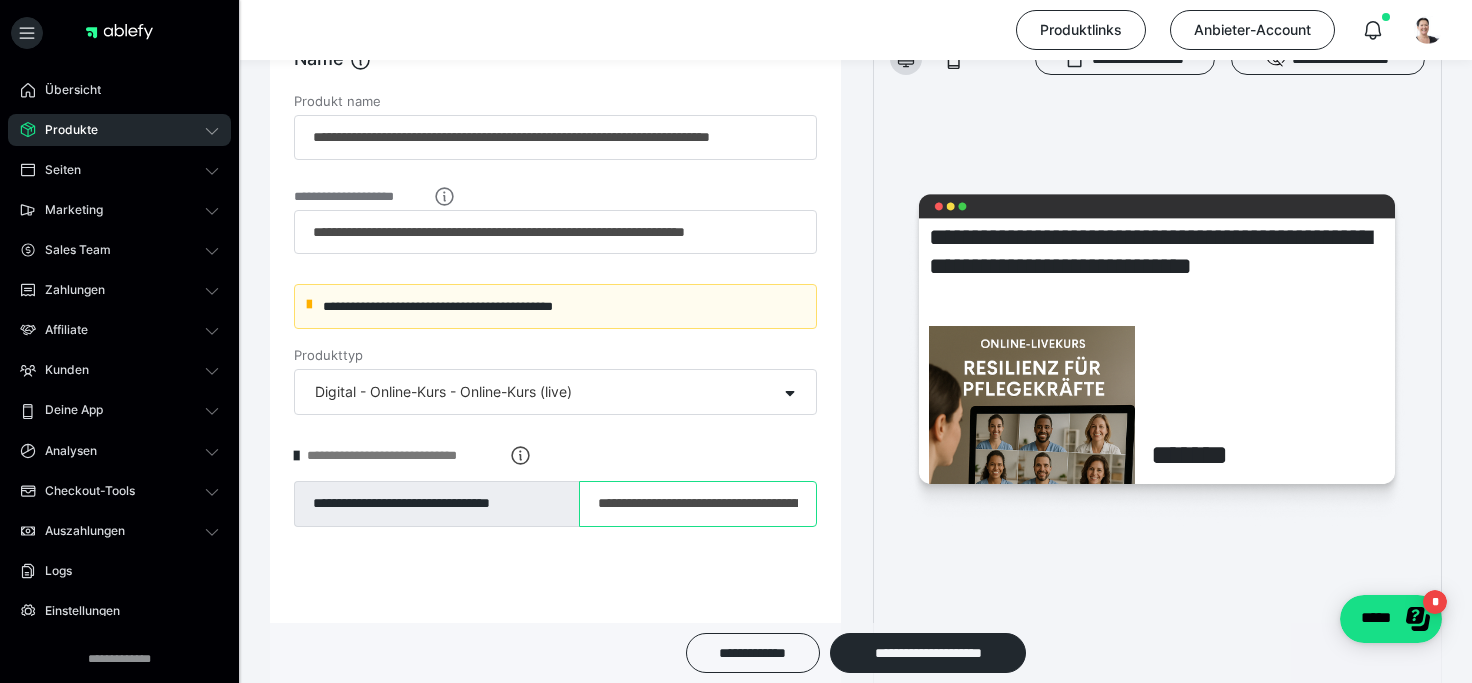 drag, startPoint x: 598, startPoint y: 502, endPoint x: 670, endPoint y: 503, distance: 72.00694 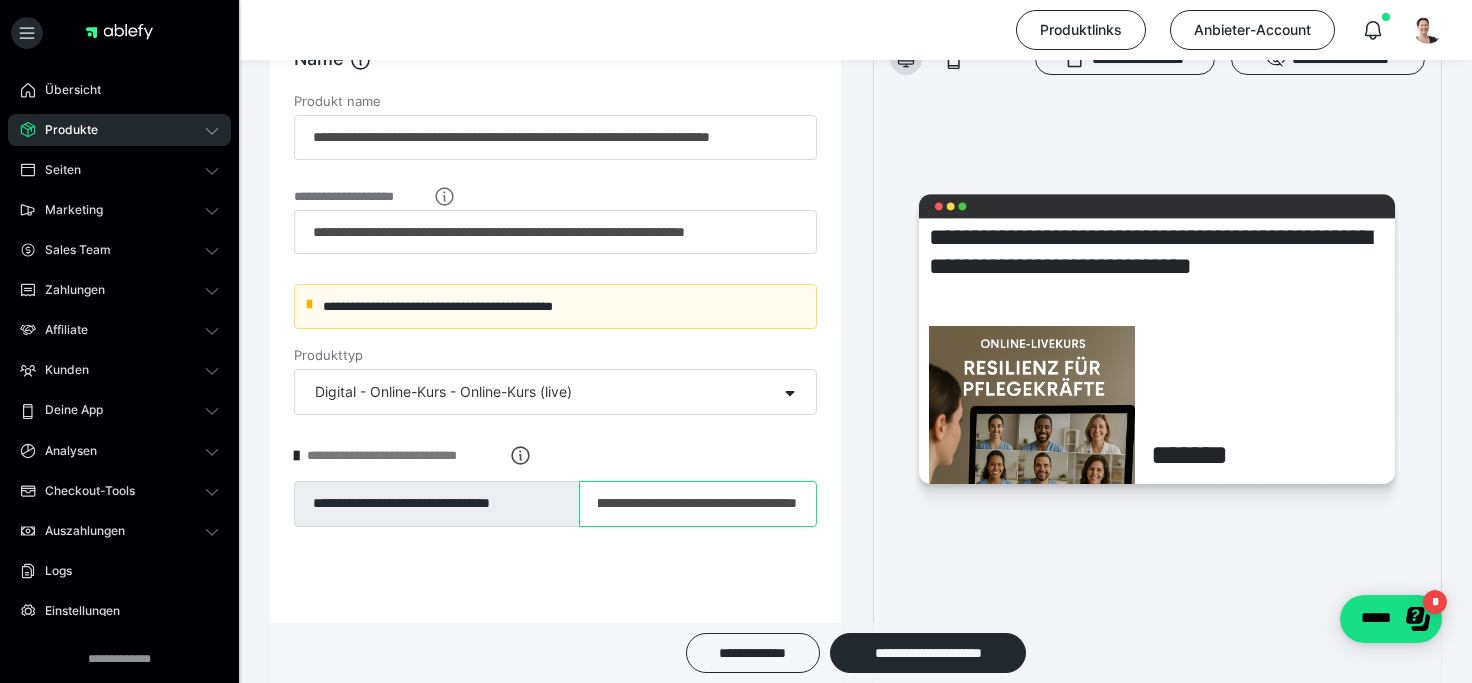 scroll, scrollTop: 0, scrollLeft: 255, axis: horizontal 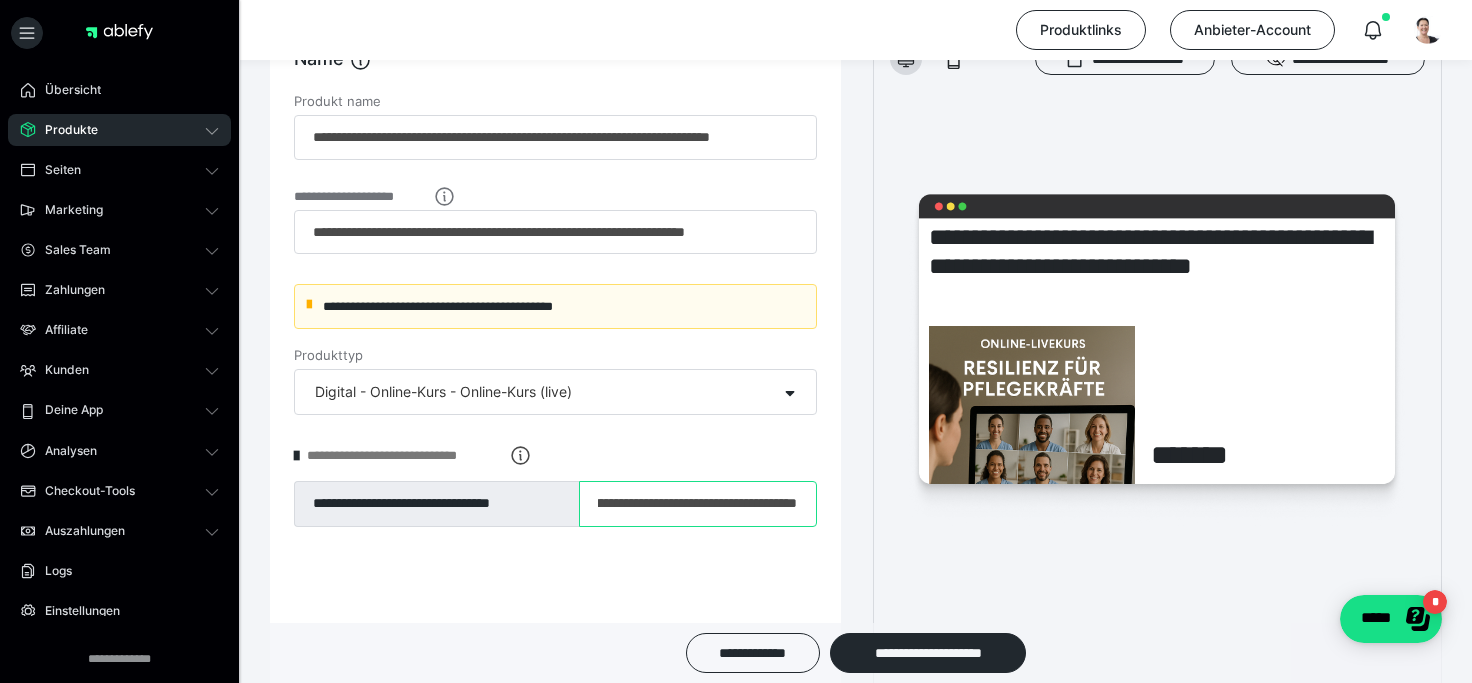 drag, startPoint x: 718, startPoint y: 504, endPoint x: 834, endPoint y: 505, distance: 116.00431 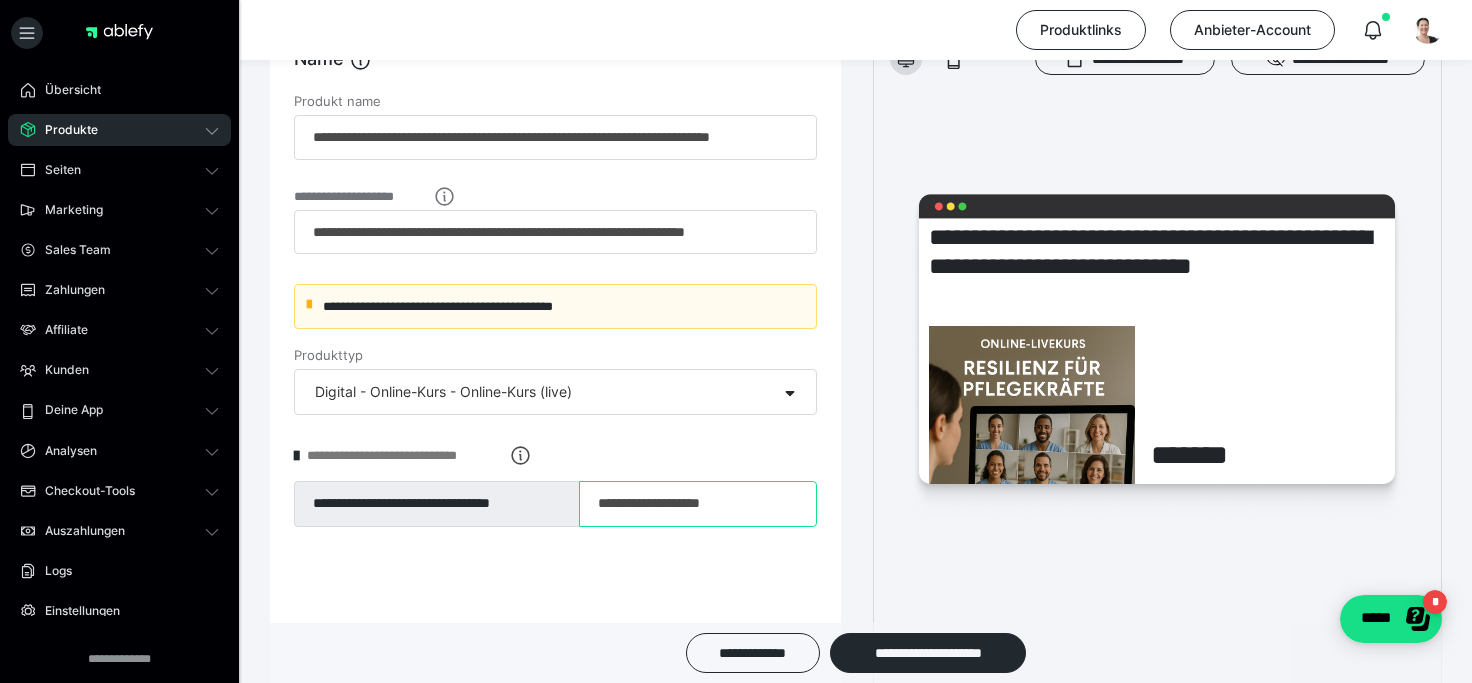scroll, scrollTop: 0, scrollLeft: 0, axis: both 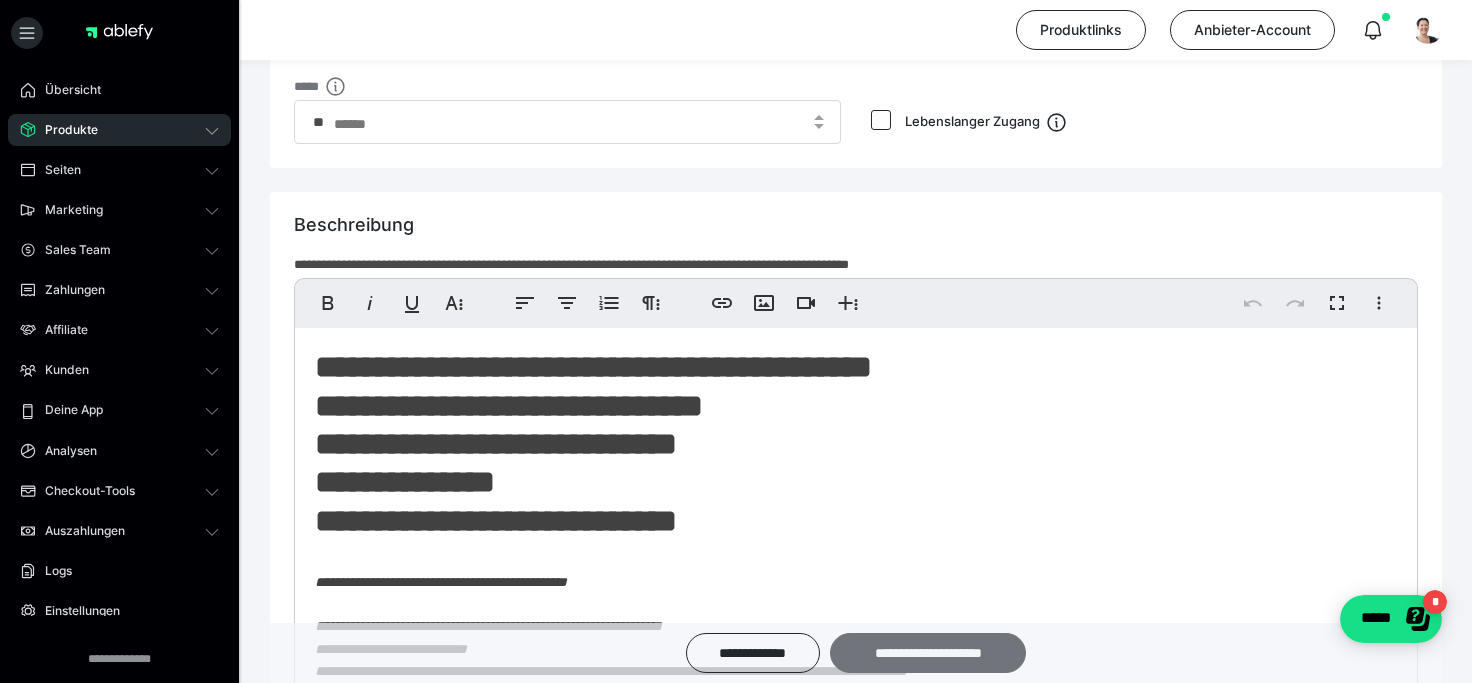 type on "**********" 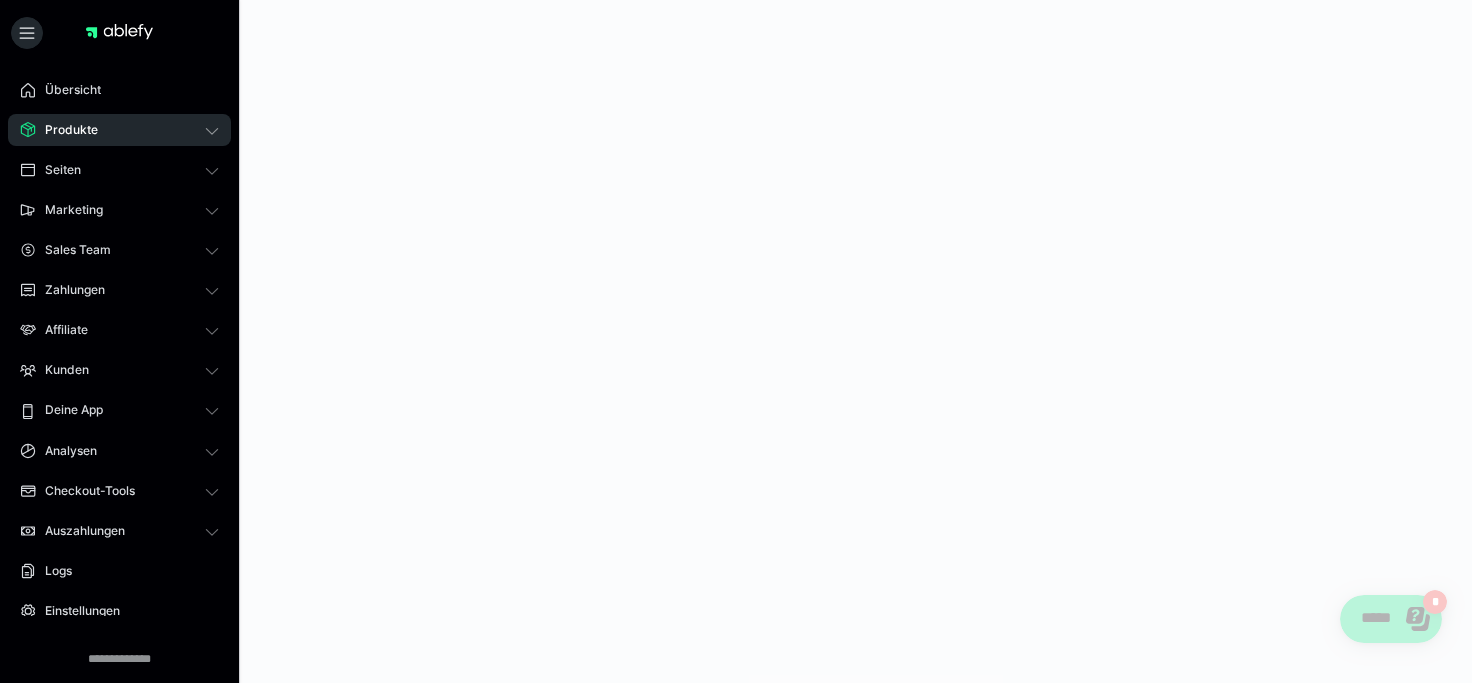 scroll, scrollTop: 0, scrollLeft: 0, axis: both 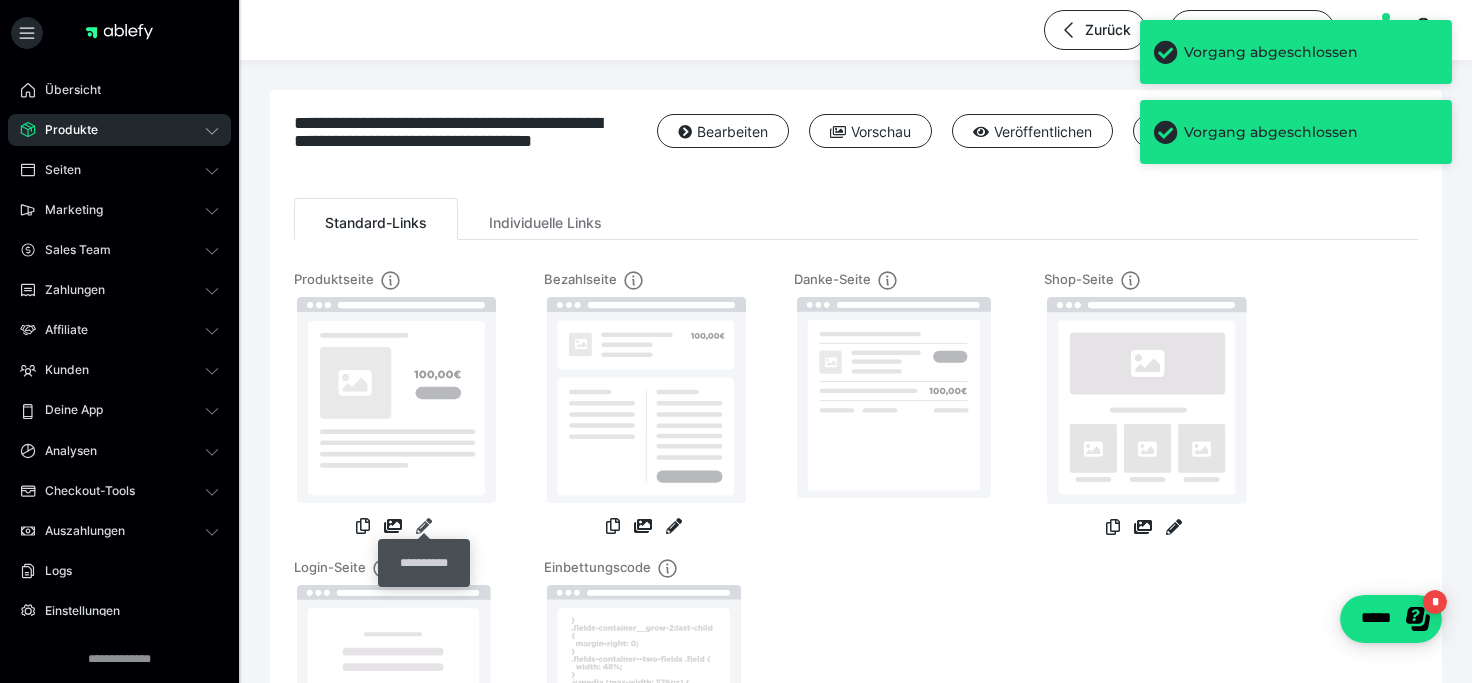 click at bounding box center [424, 526] 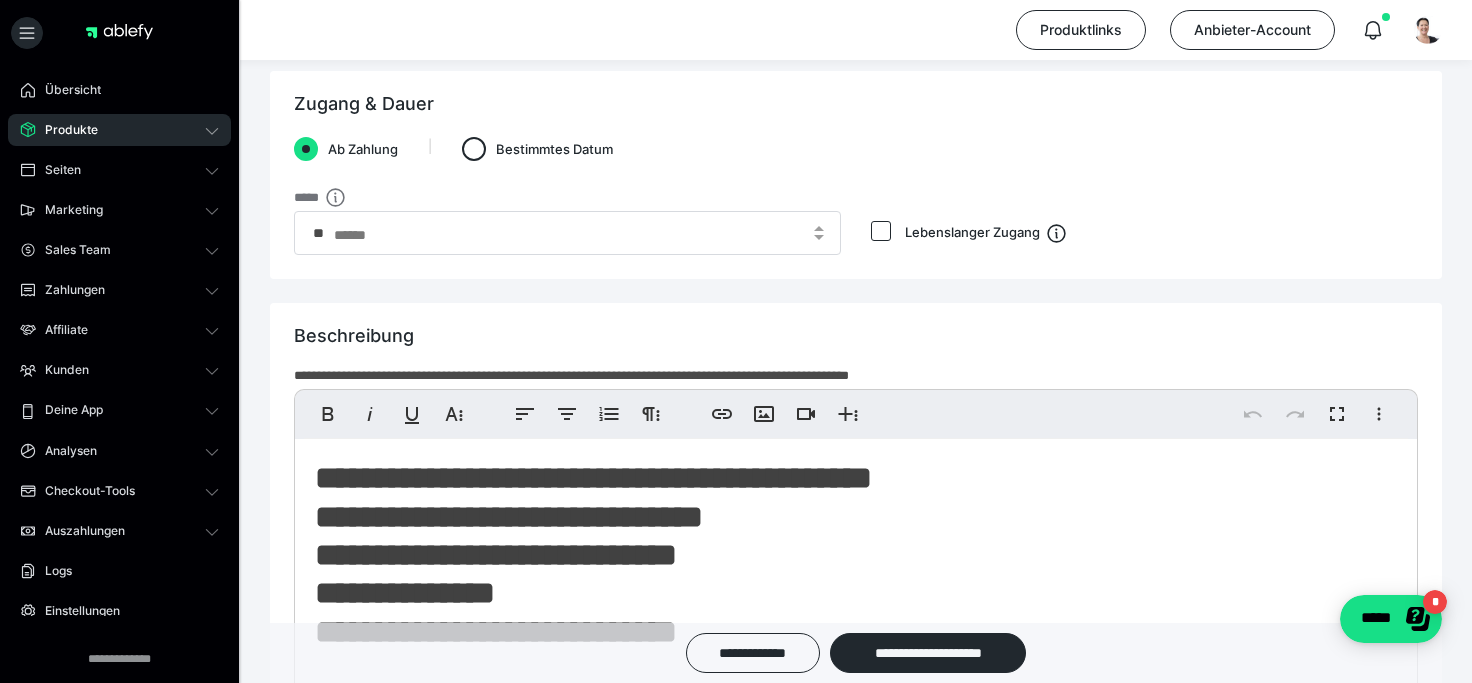 scroll, scrollTop: 1214, scrollLeft: 0, axis: vertical 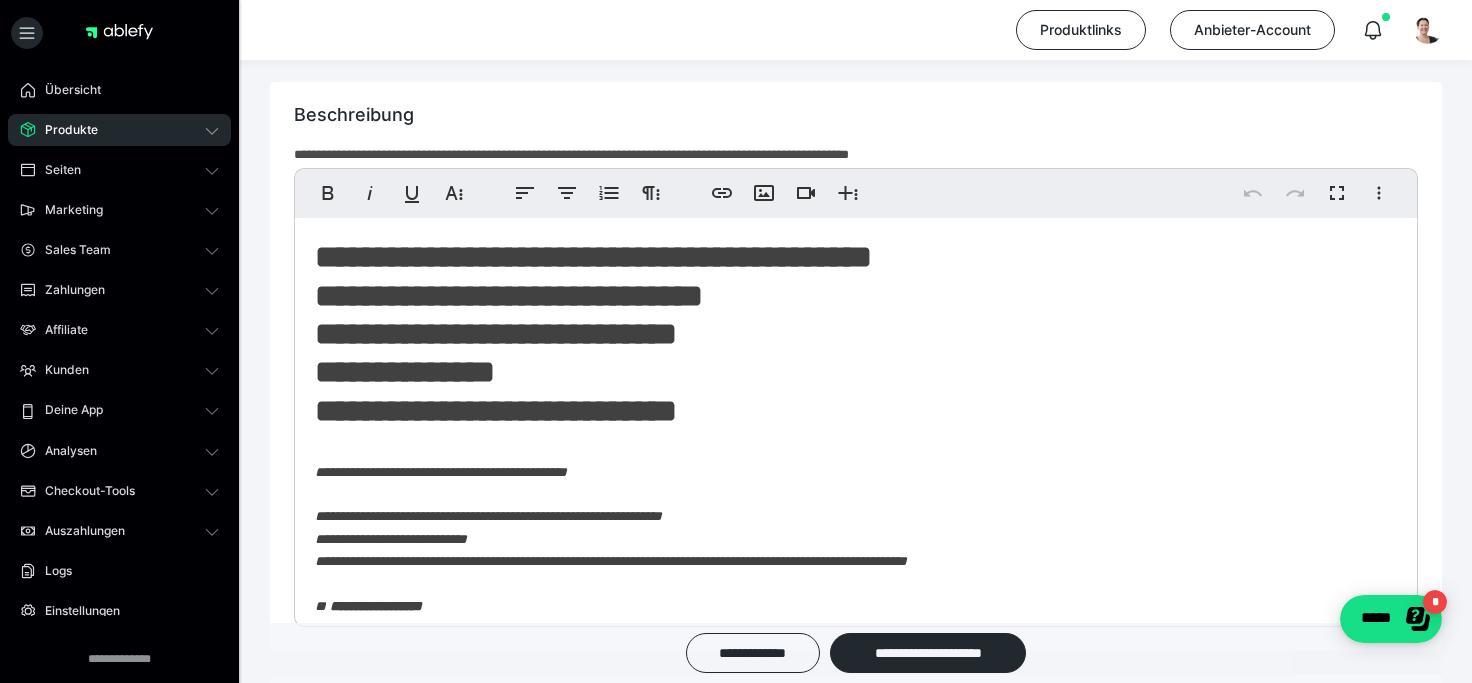 click on "**********" 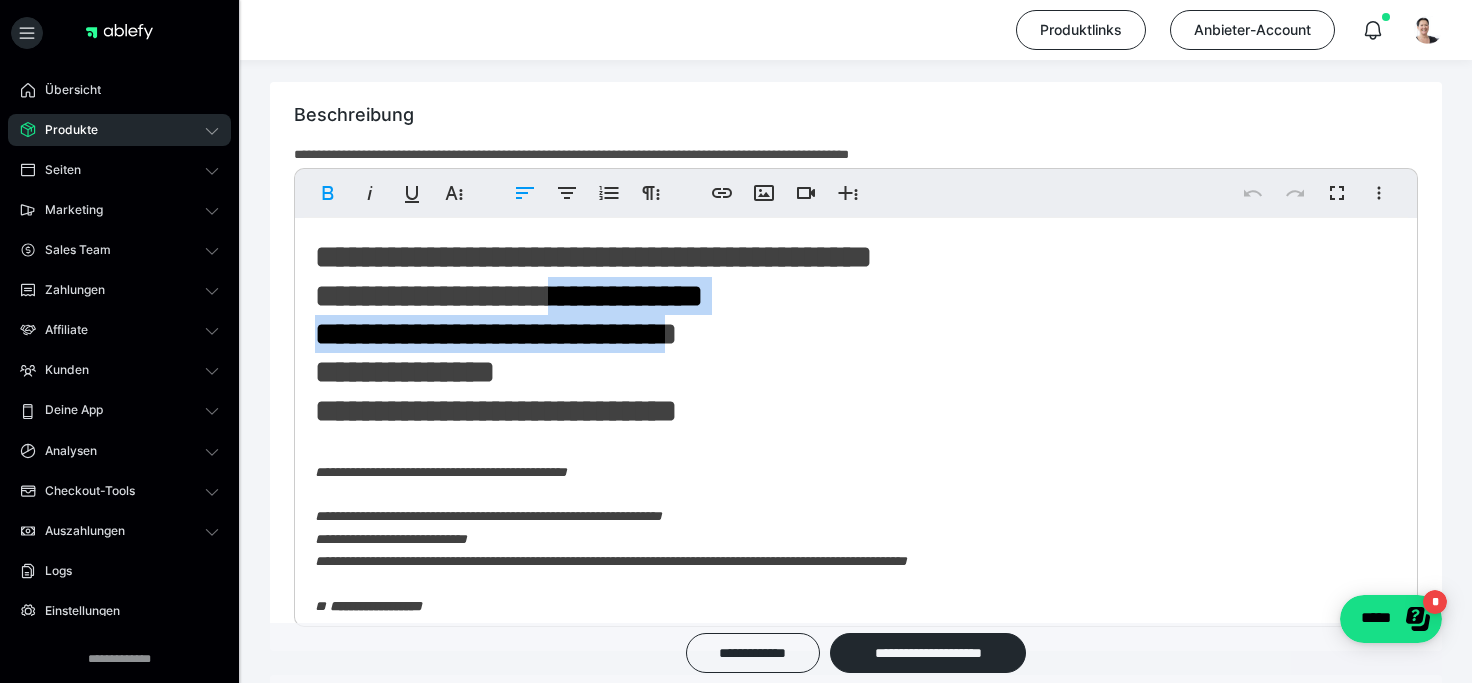 drag, startPoint x: 587, startPoint y: 291, endPoint x: 752, endPoint y: 340, distance: 172.12206 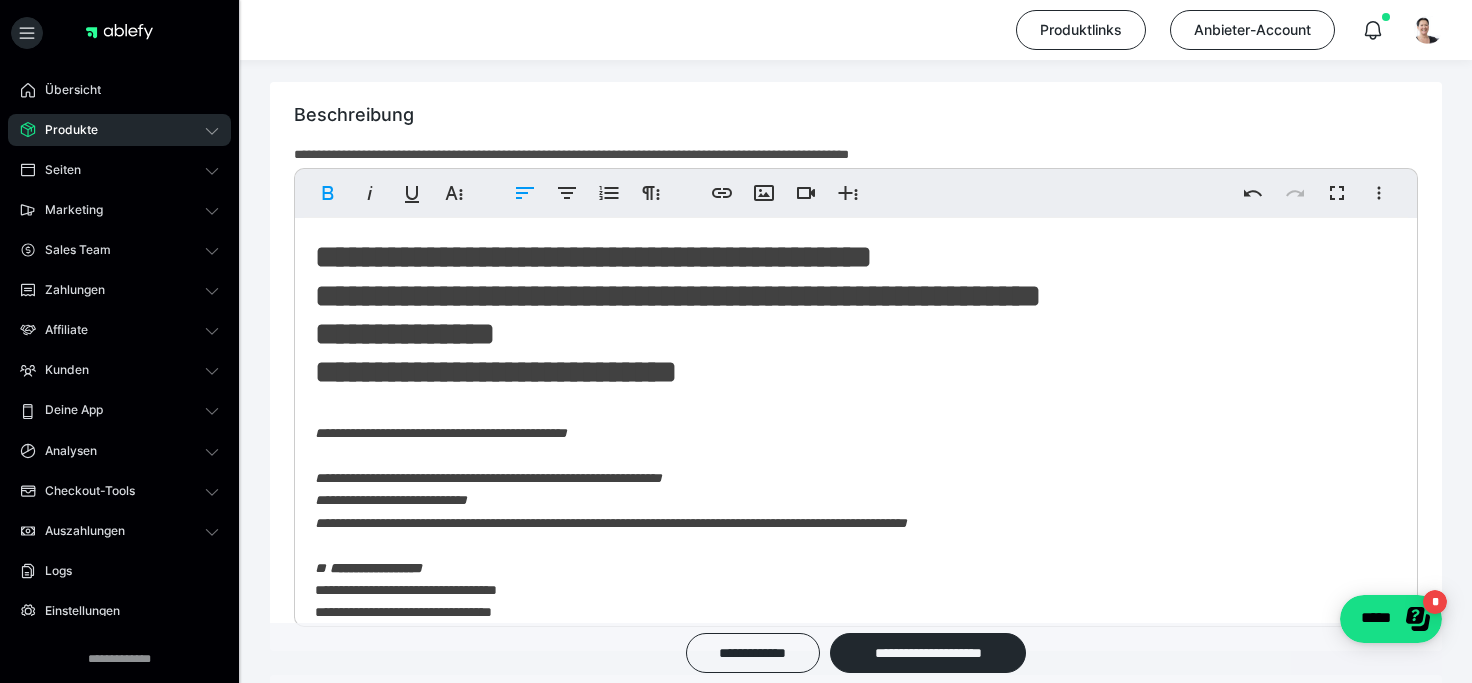 scroll, scrollTop: 101, scrollLeft: 0, axis: vertical 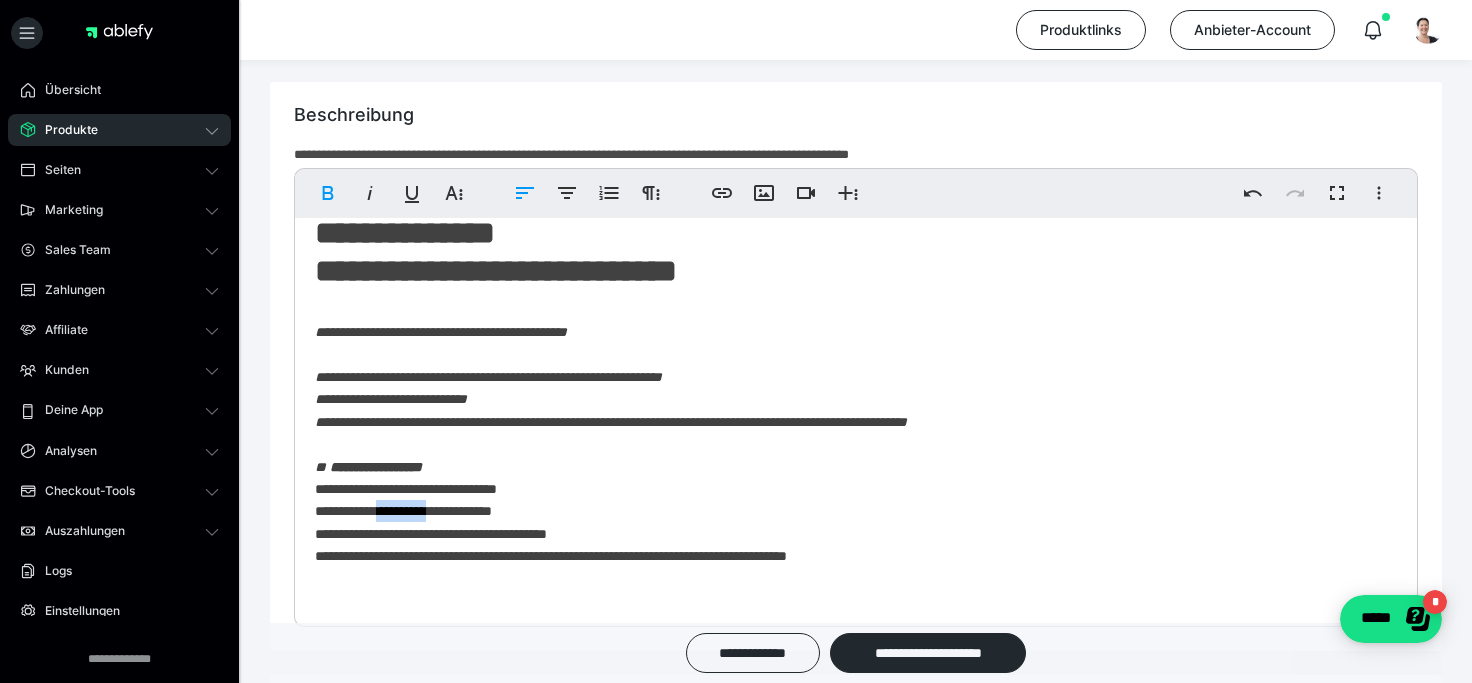 drag, startPoint x: 400, startPoint y: 509, endPoint x: 454, endPoint y: 514, distance: 54.230988 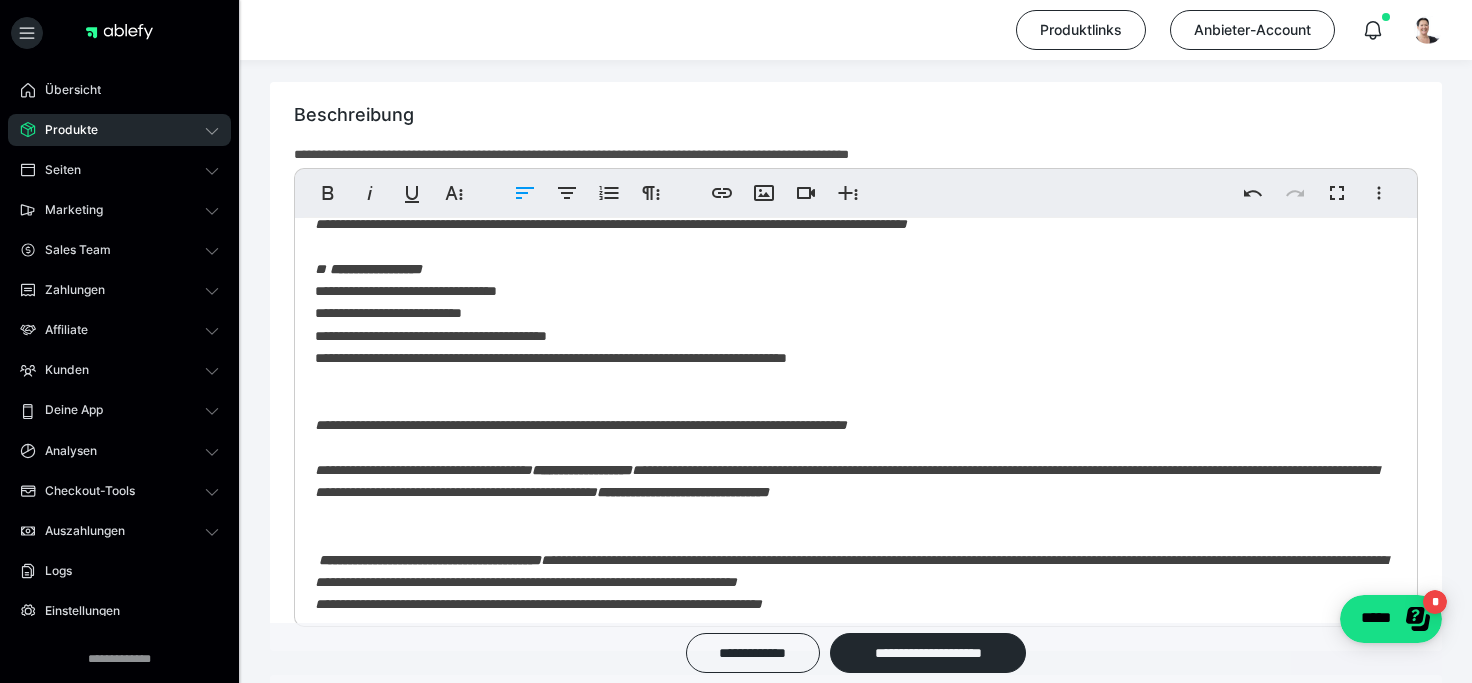 scroll, scrollTop: 324, scrollLeft: 0, axis: vertical 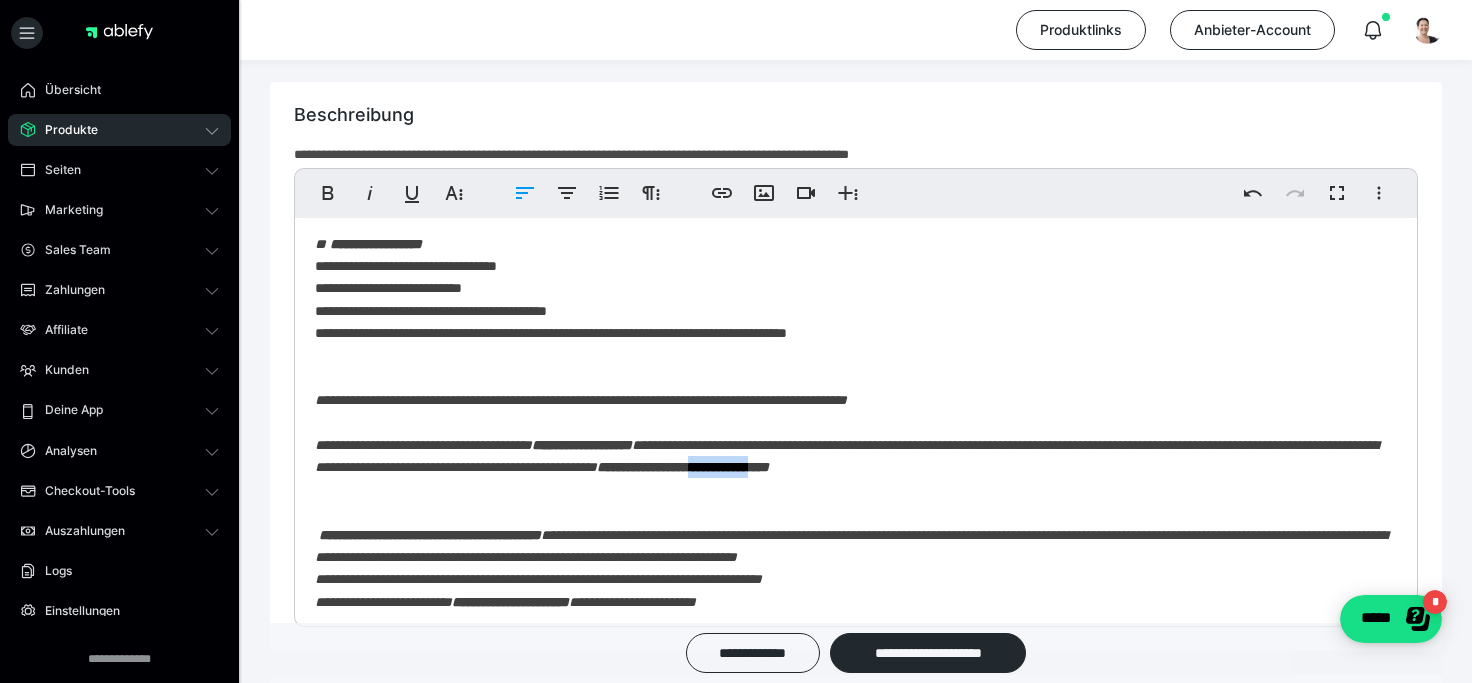 drag, startPoint x: 1173, startPoint y: 464, endPoint x: 1273, endPoint y: 469, distance: 100.12492 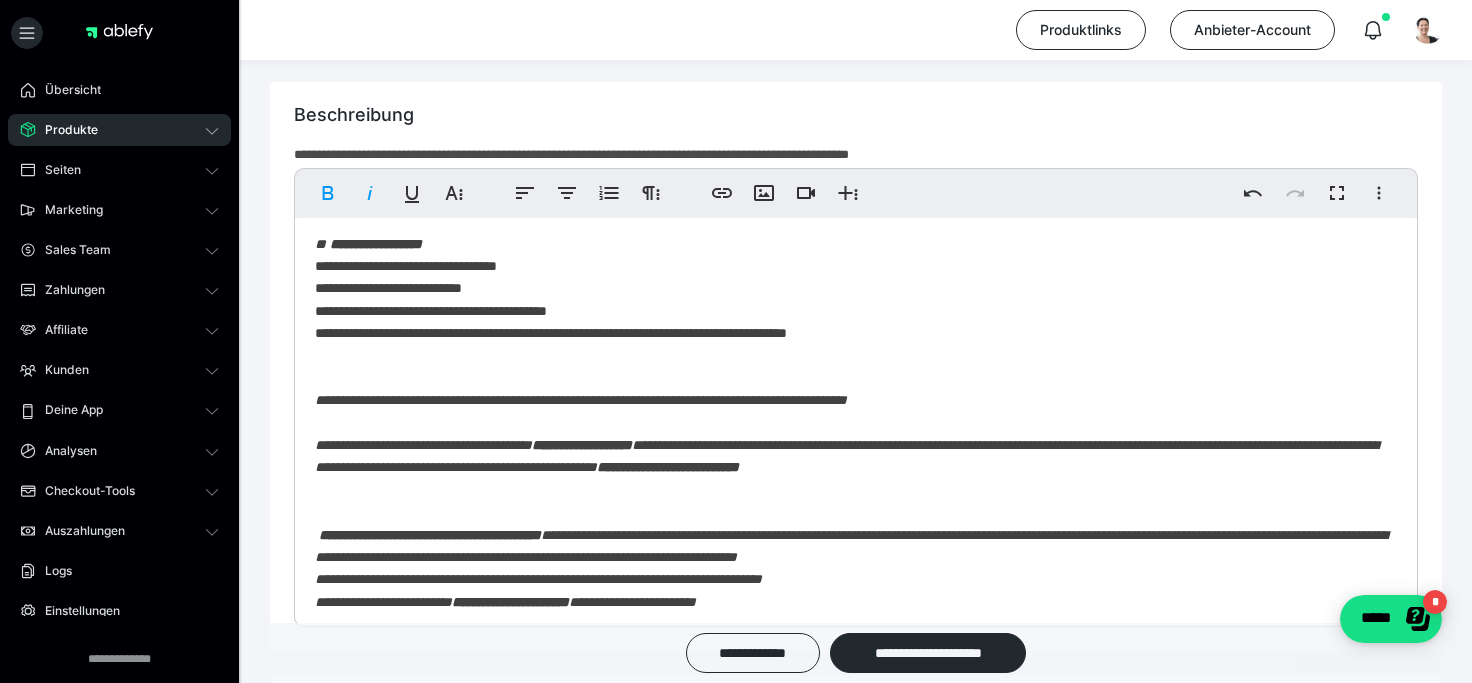 click on "**********" at bounding box center (856, 660) 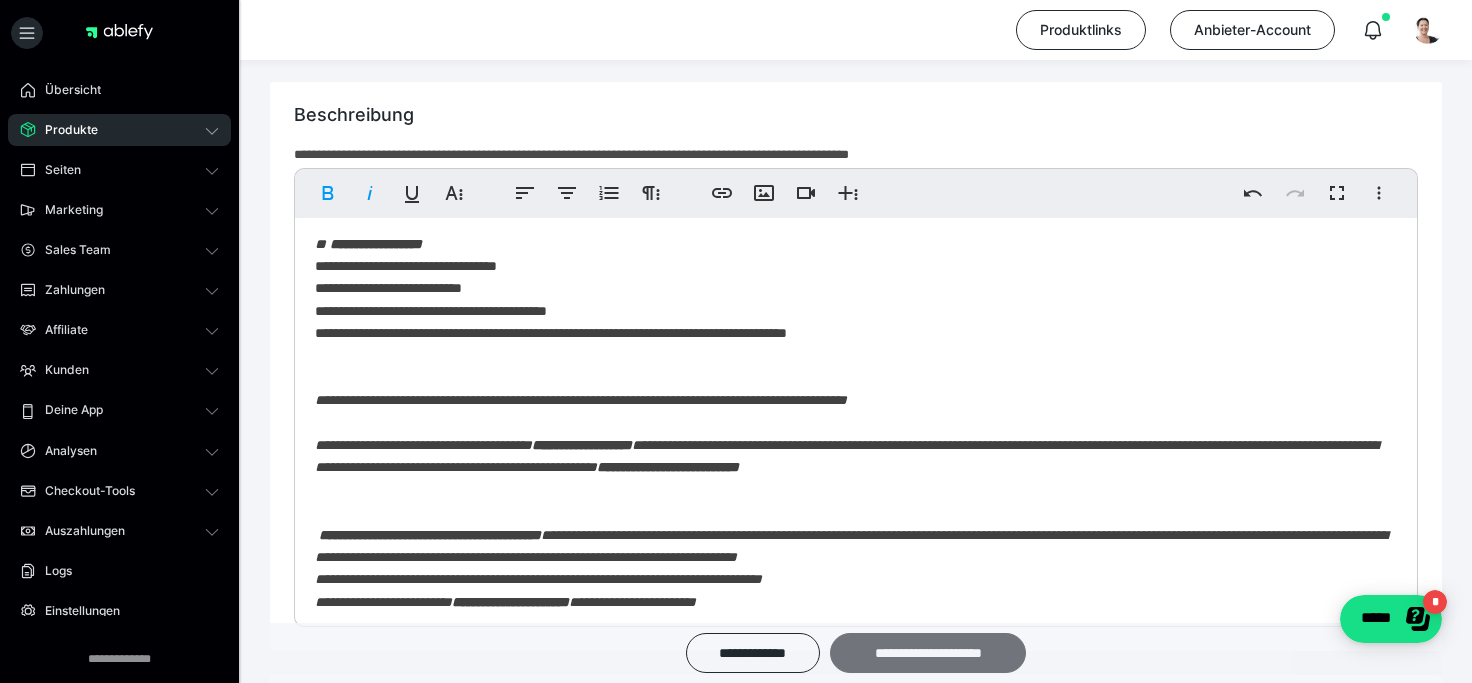 click on "**********" at bounding box center (928, 653) 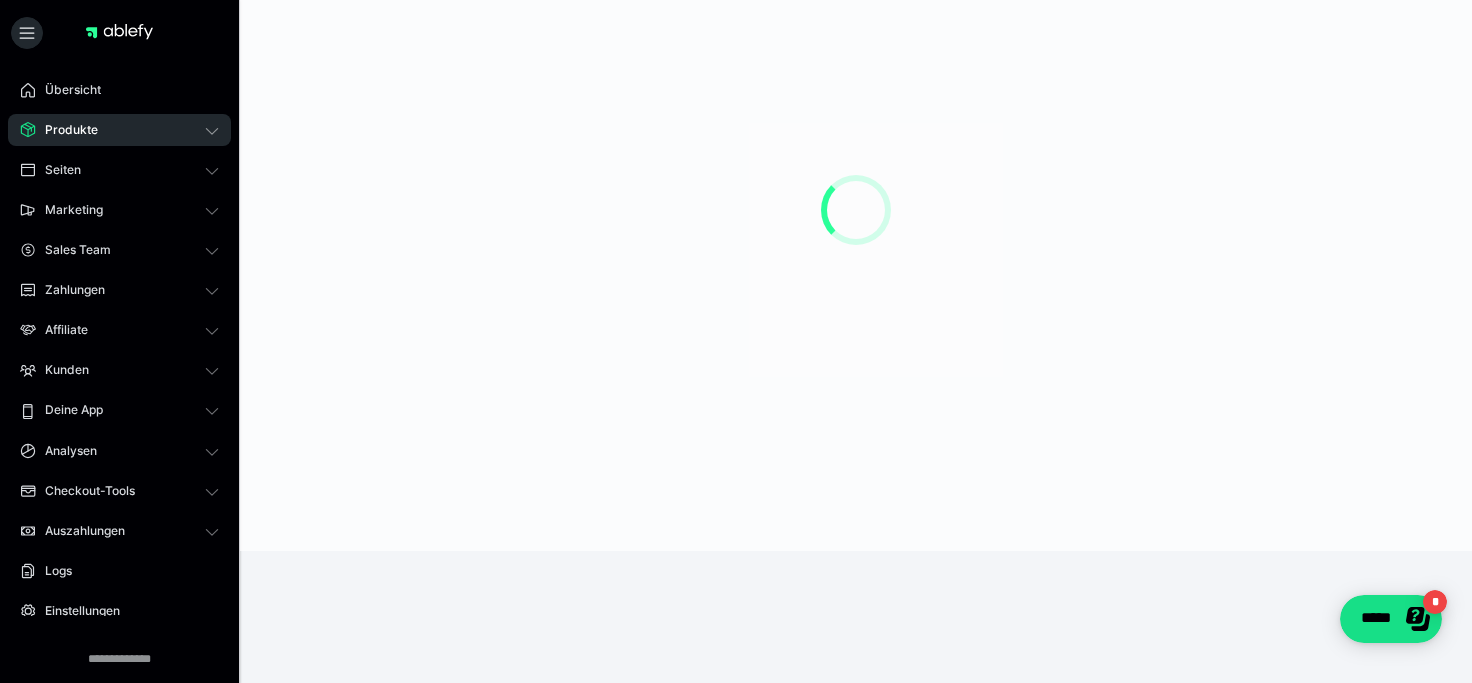 scroll, scrollTop: 0, scrollLeft: 0, axis: both 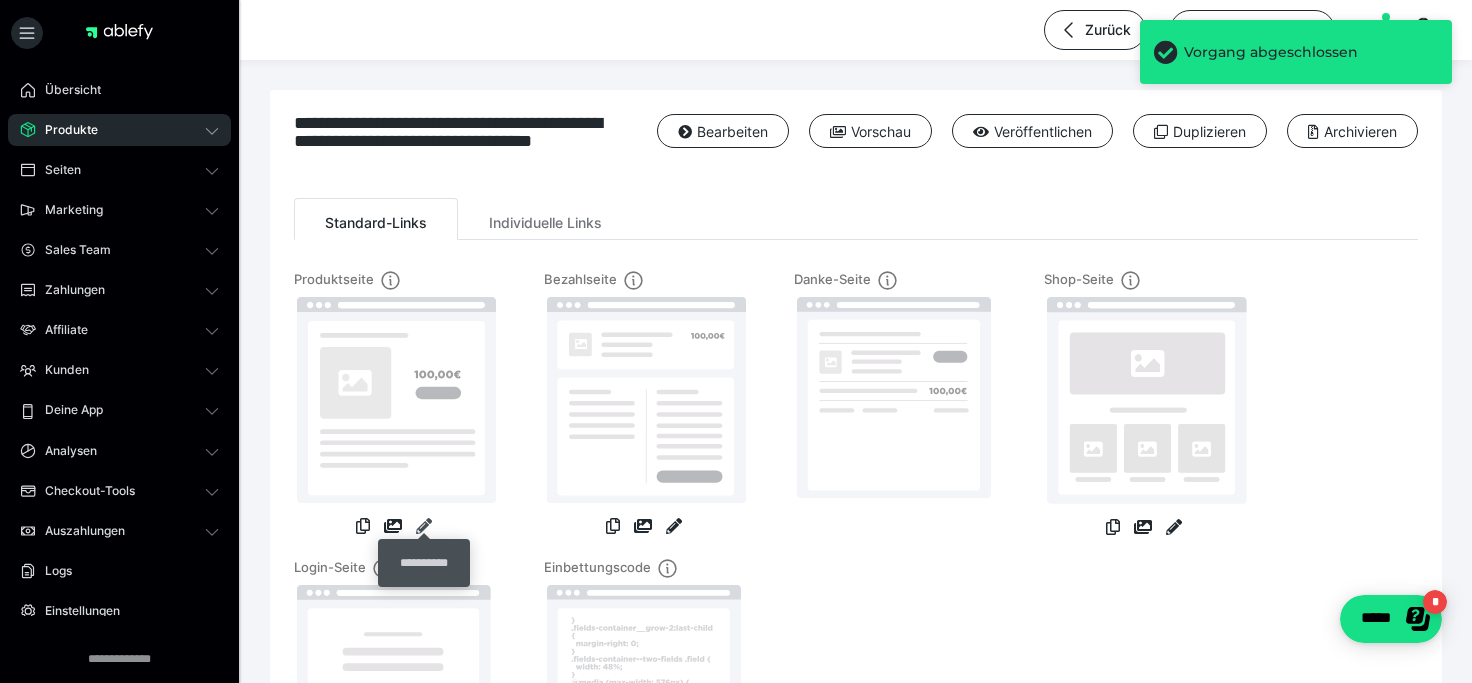 click at bounding box center (424, 526) 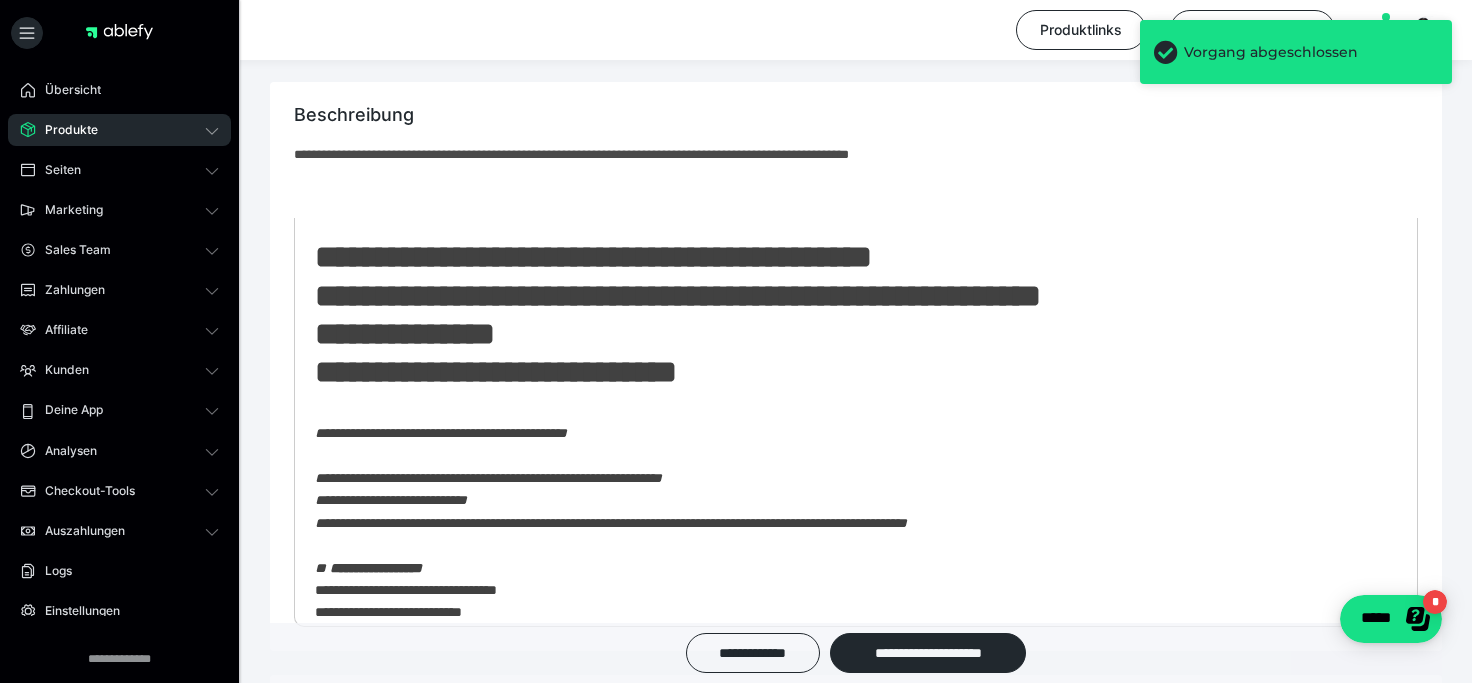 scroll, scrollTop: 1766, scrollLeft: 0, axis: vertical 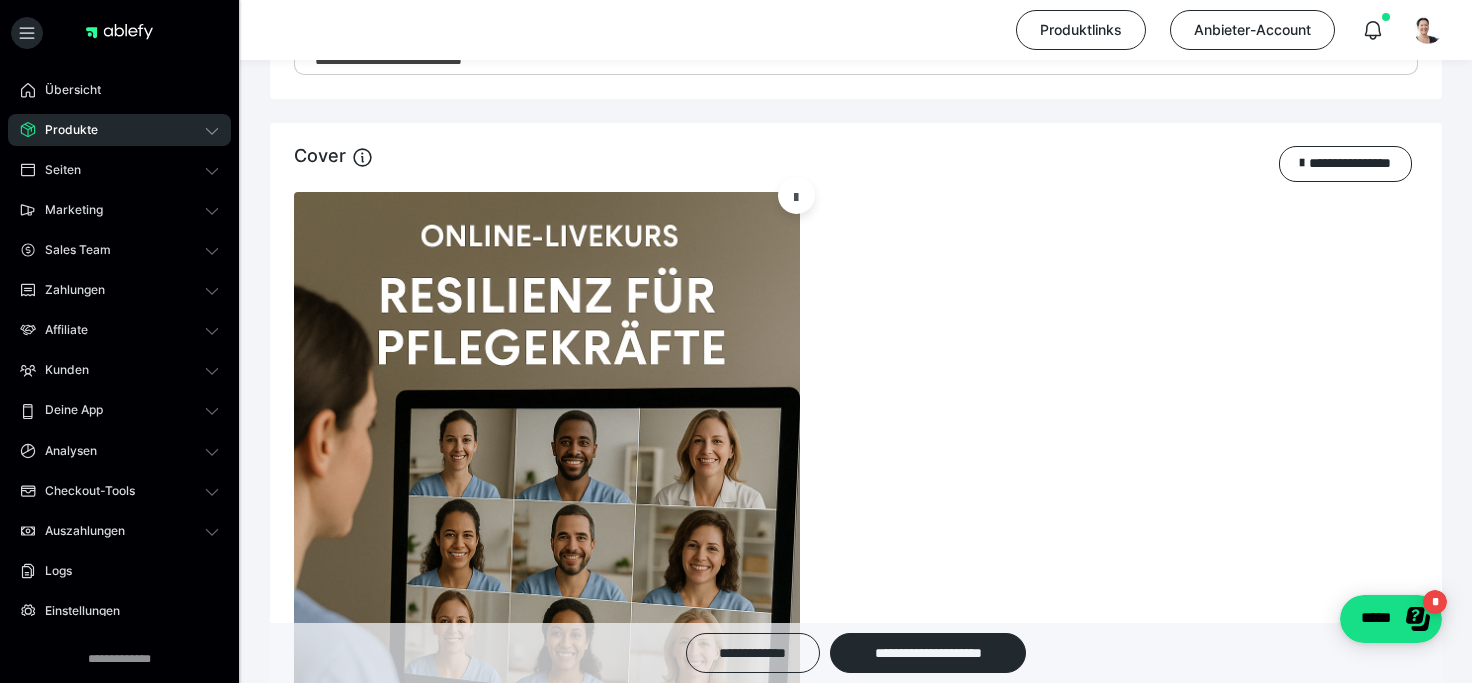 click at bounding box center (796, 196) 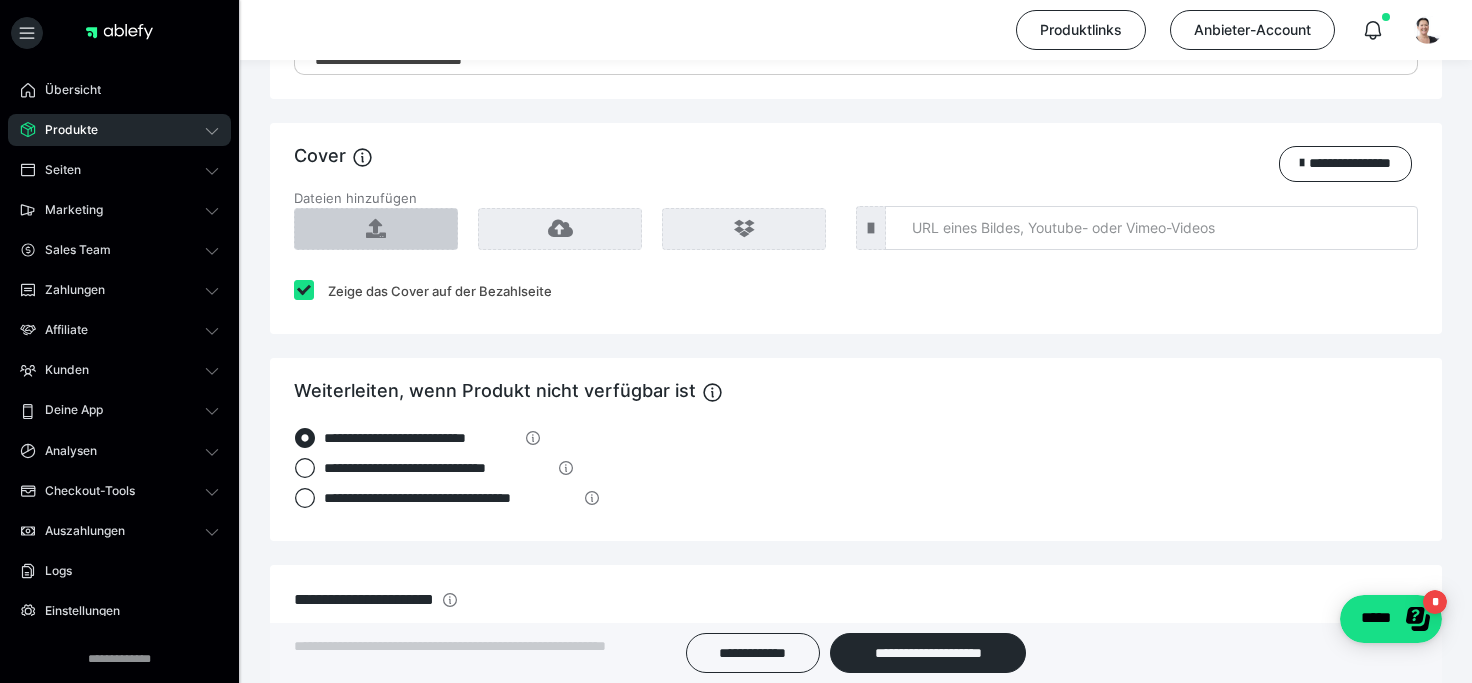 click at bounding box center [376, 229] 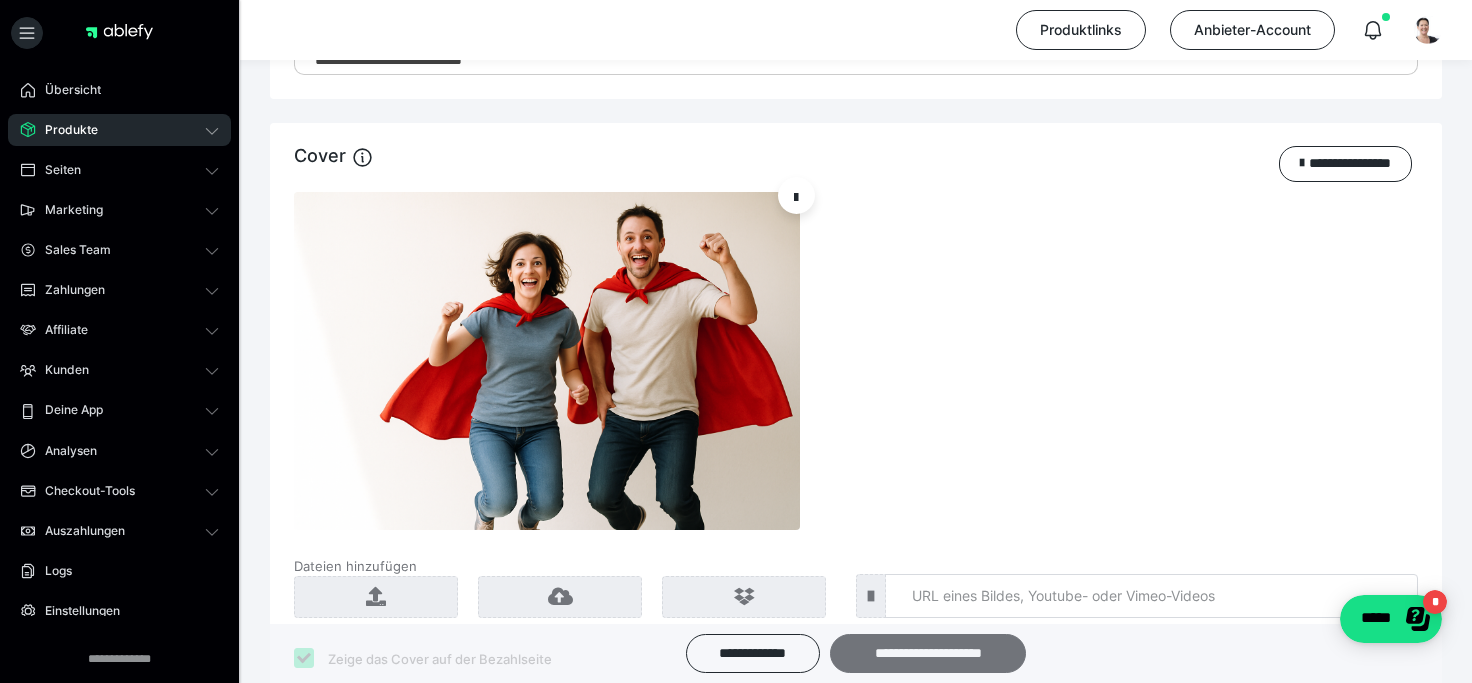 click on "**********" at bounding box center (928, 653) 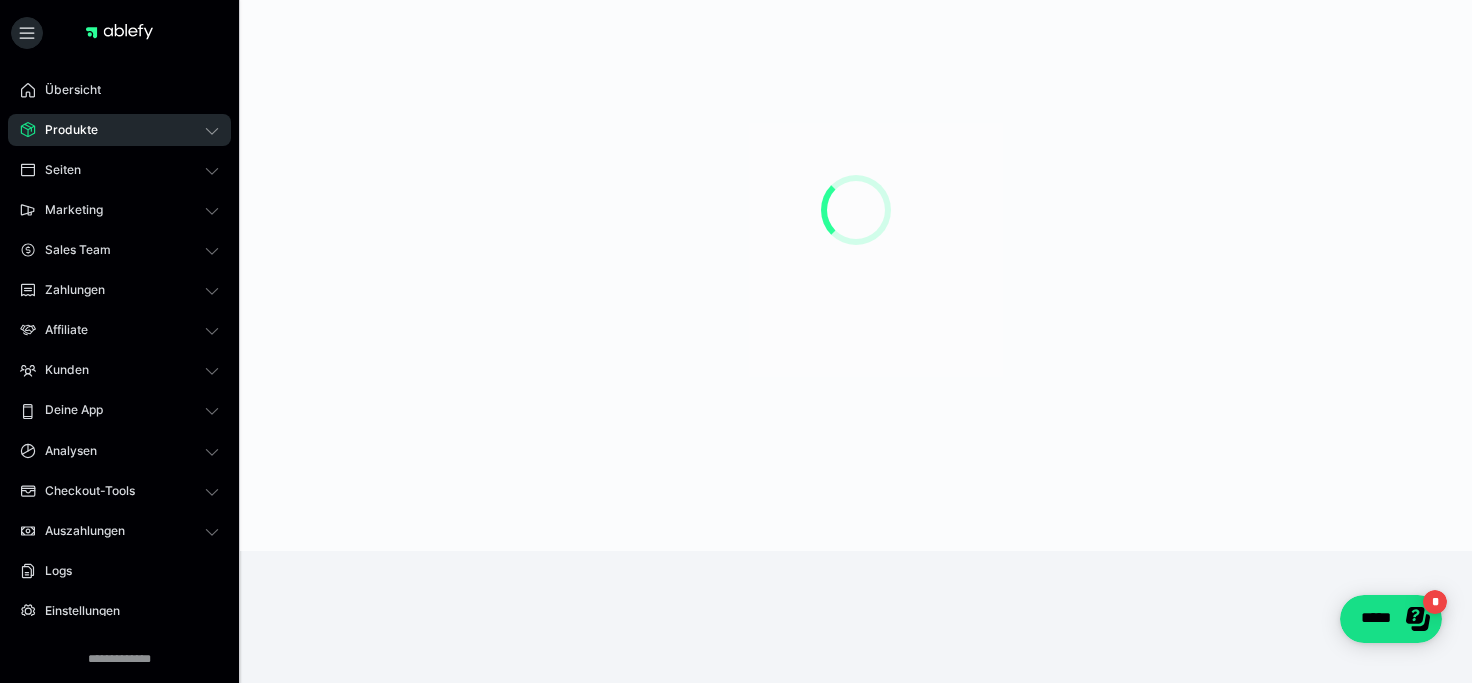 scroll, scrollTop: 0, scrollLeft: 0, axis: both 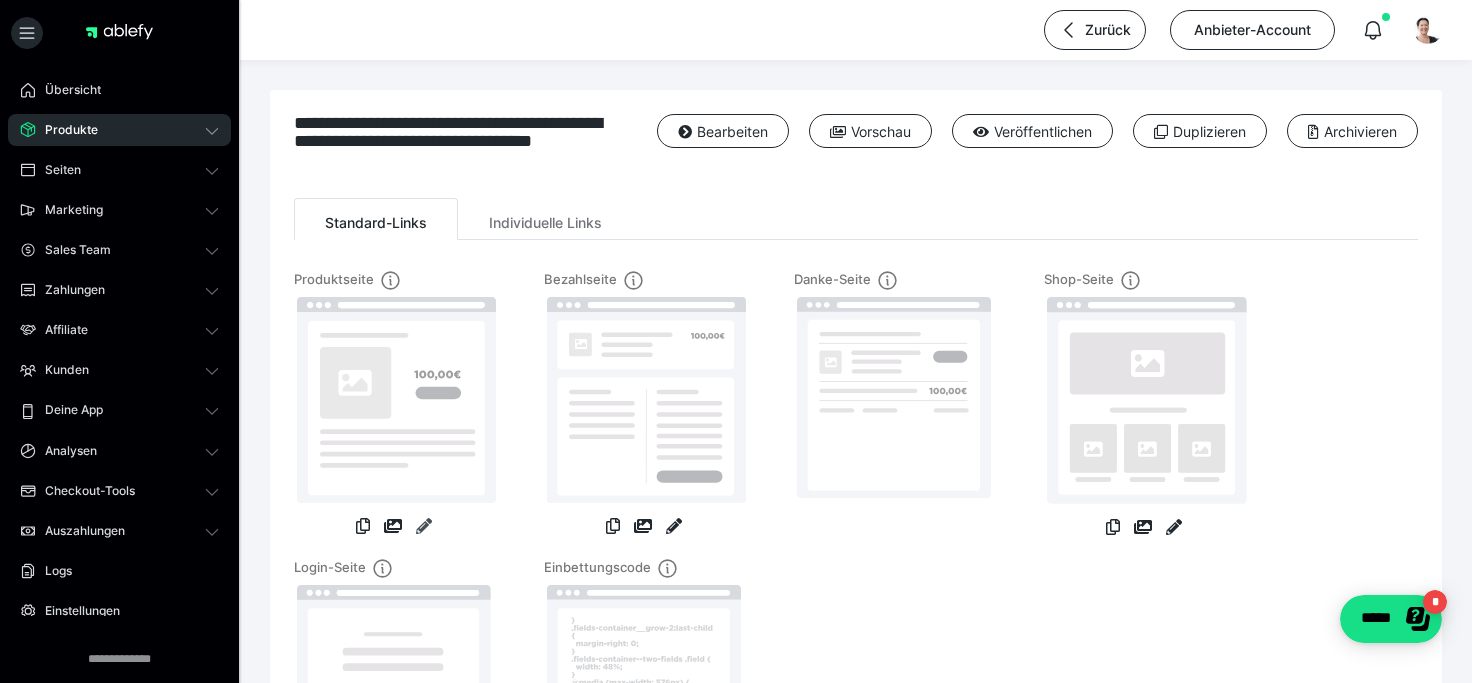 click at bounding box center [424, 526] 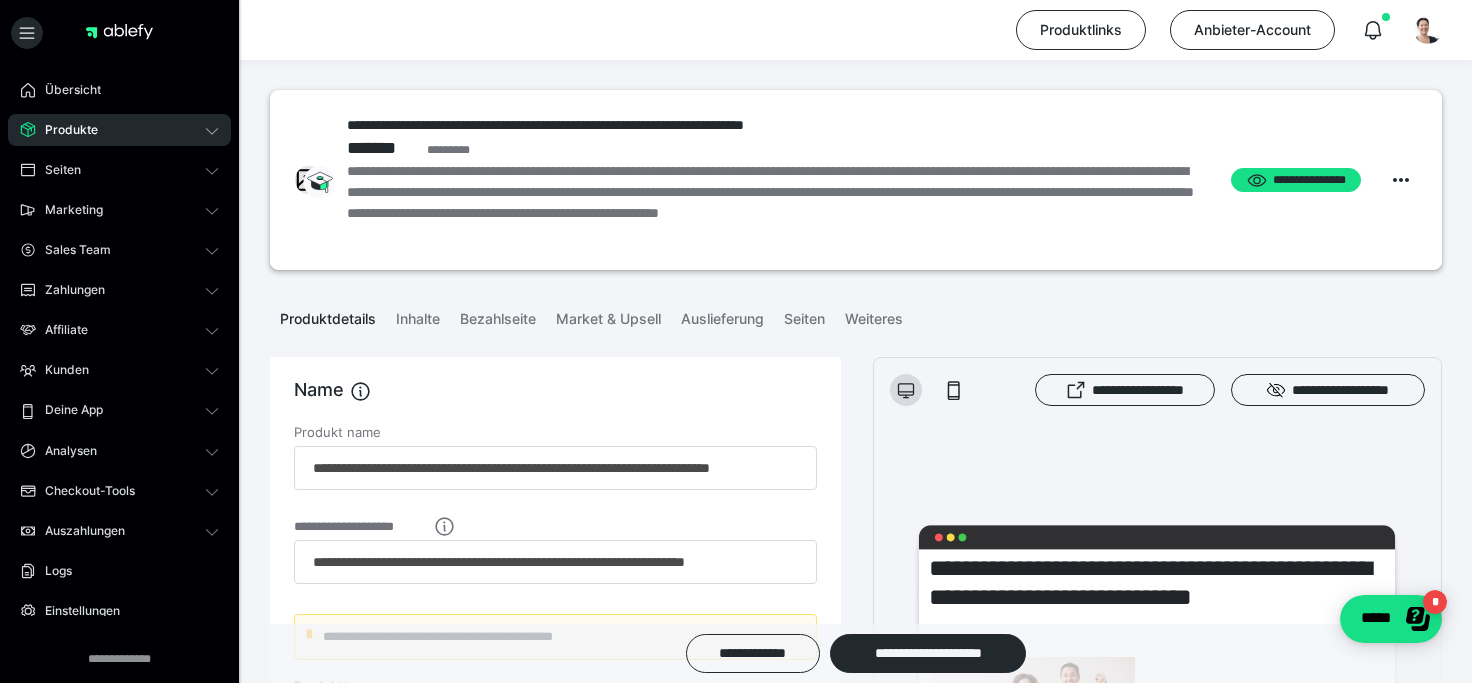 click on "Produkte" at bounding box center (64, 130) 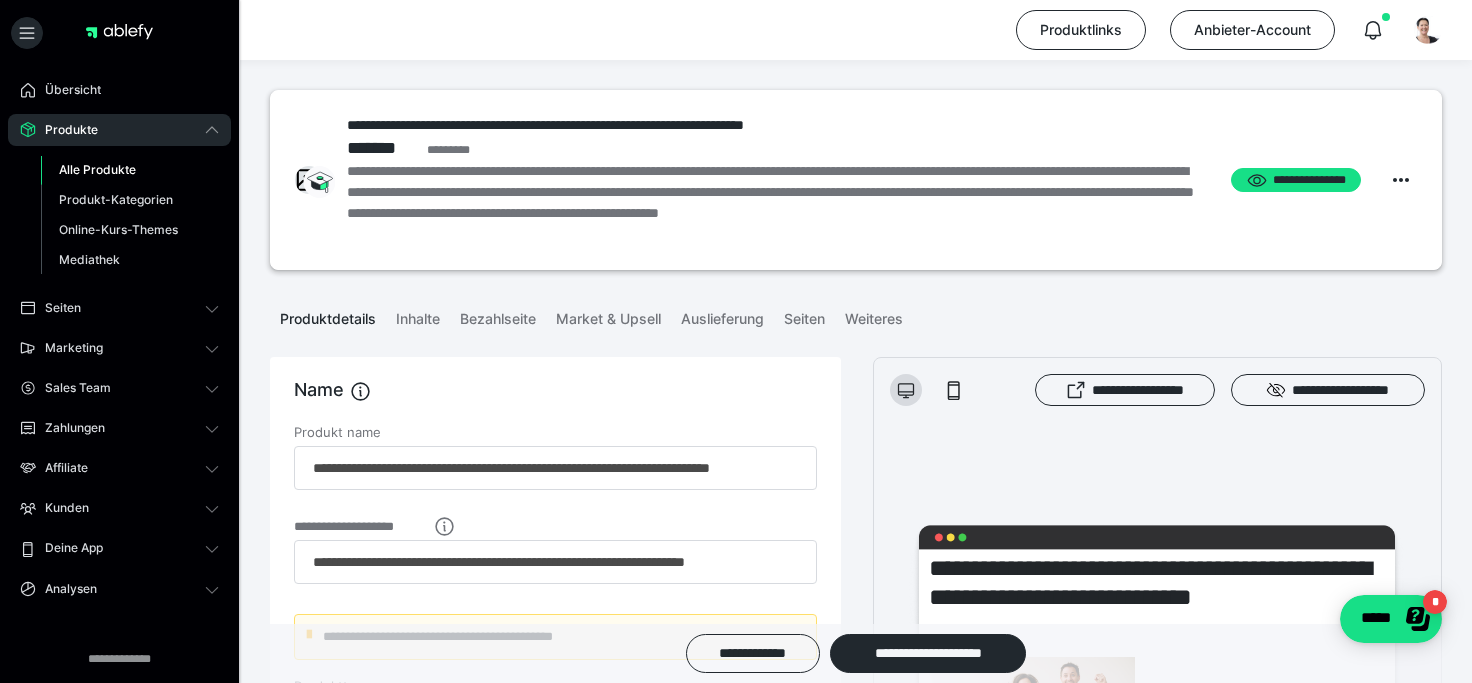 click on "Alle Produkte" at bounding box center [97, 169] 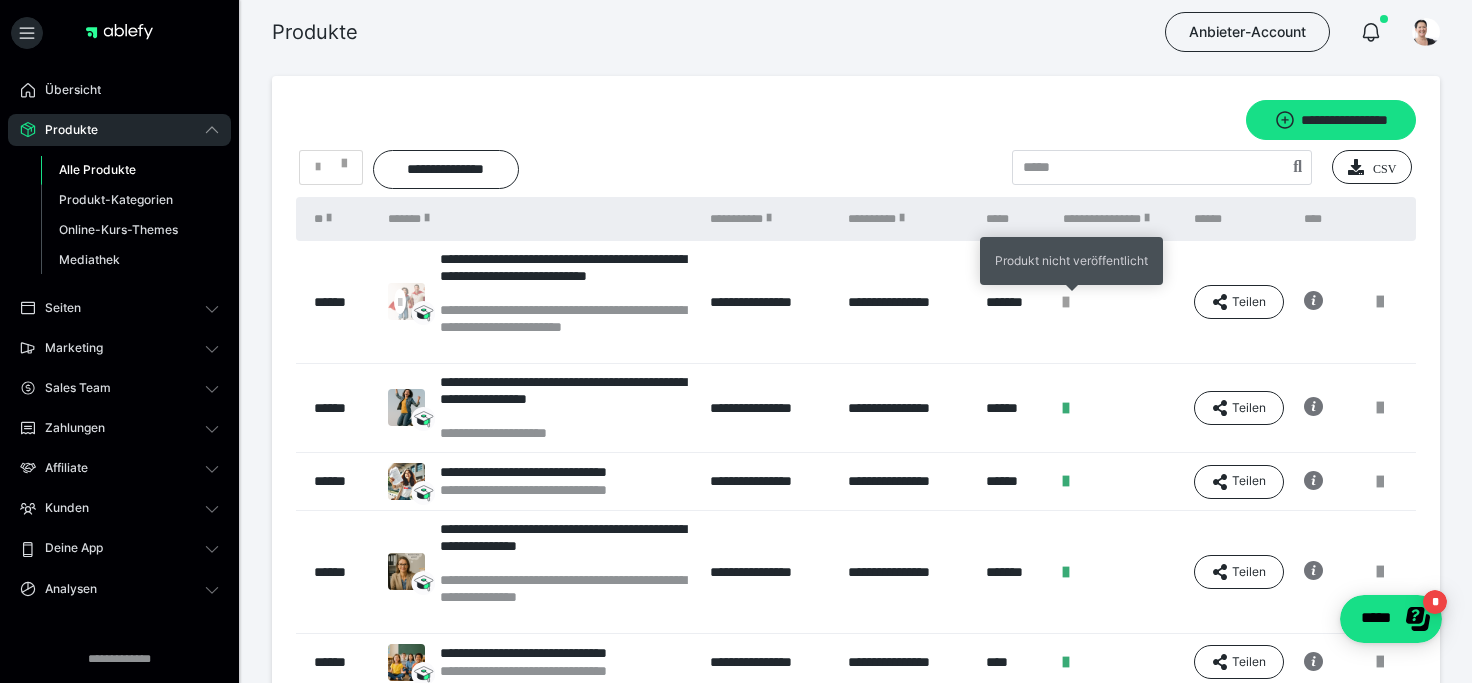click at bounding box center [1066, 302] 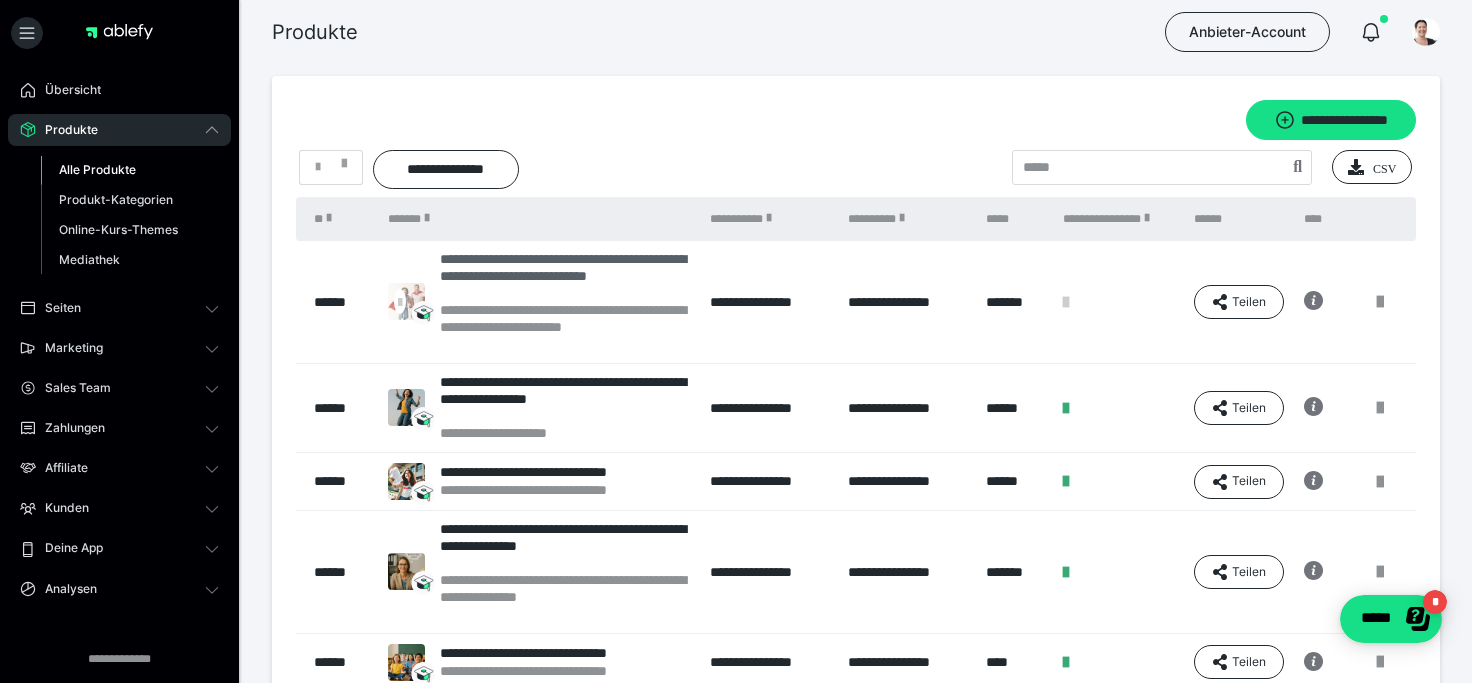 click on "**********" at bounding box center [565, 276] 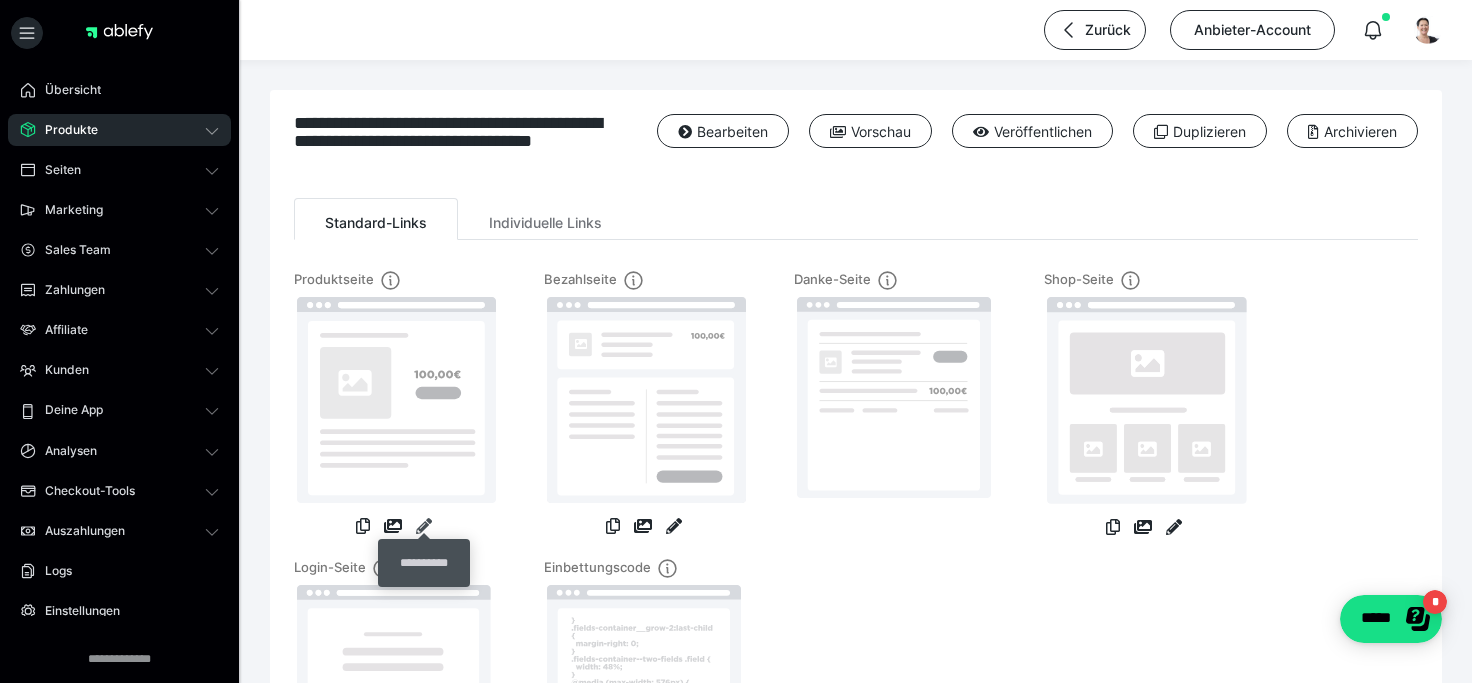 click at bounding box center (424, 526) 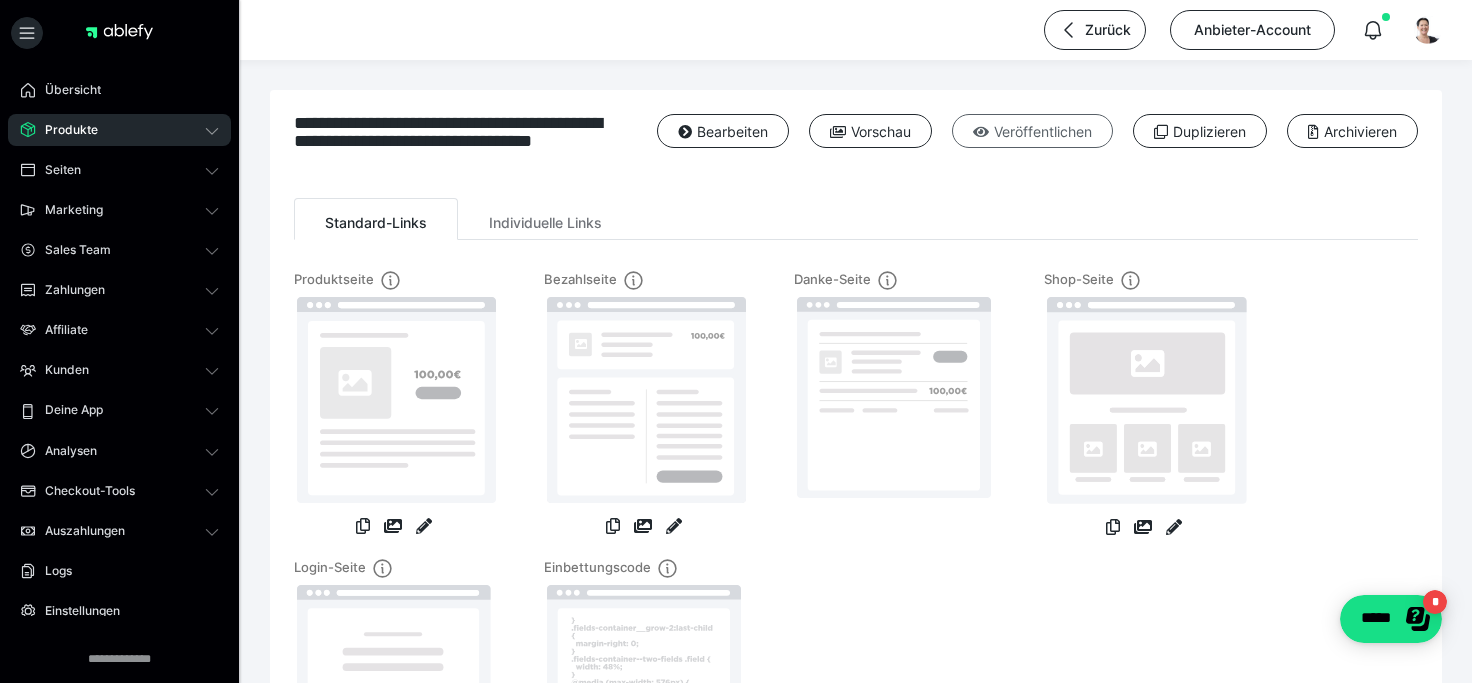 click on "Veröffentlichen" at bounding box center (1032, 131) 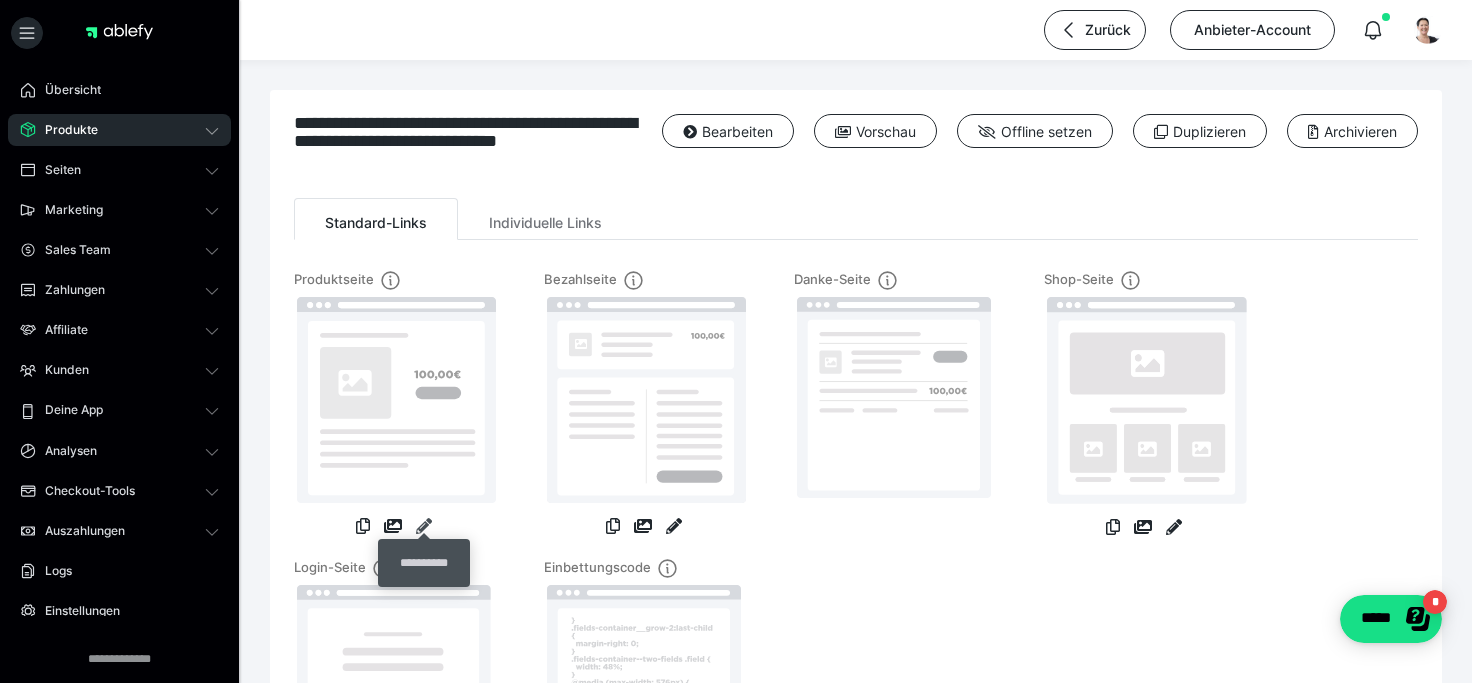 click at bounding box center (424, 526) 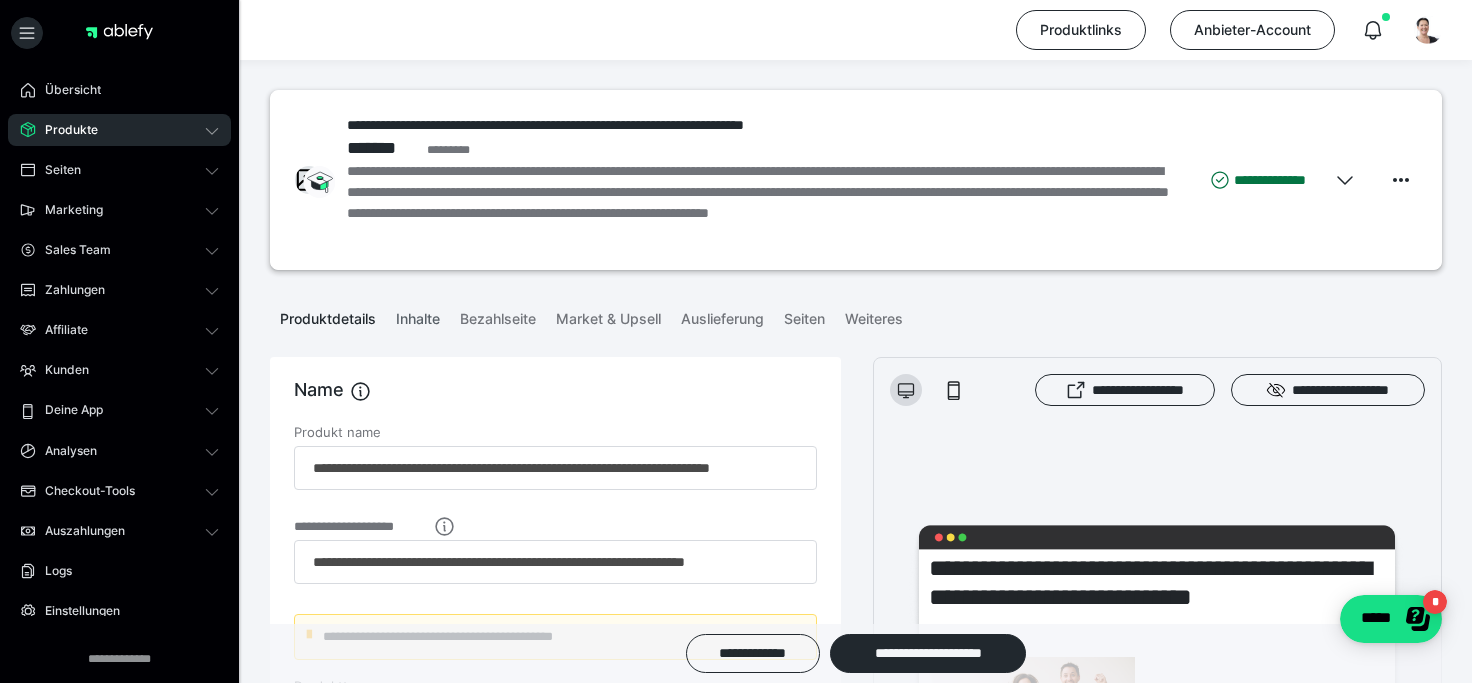 click on "Inhalte" at bounding box center (418, 315) 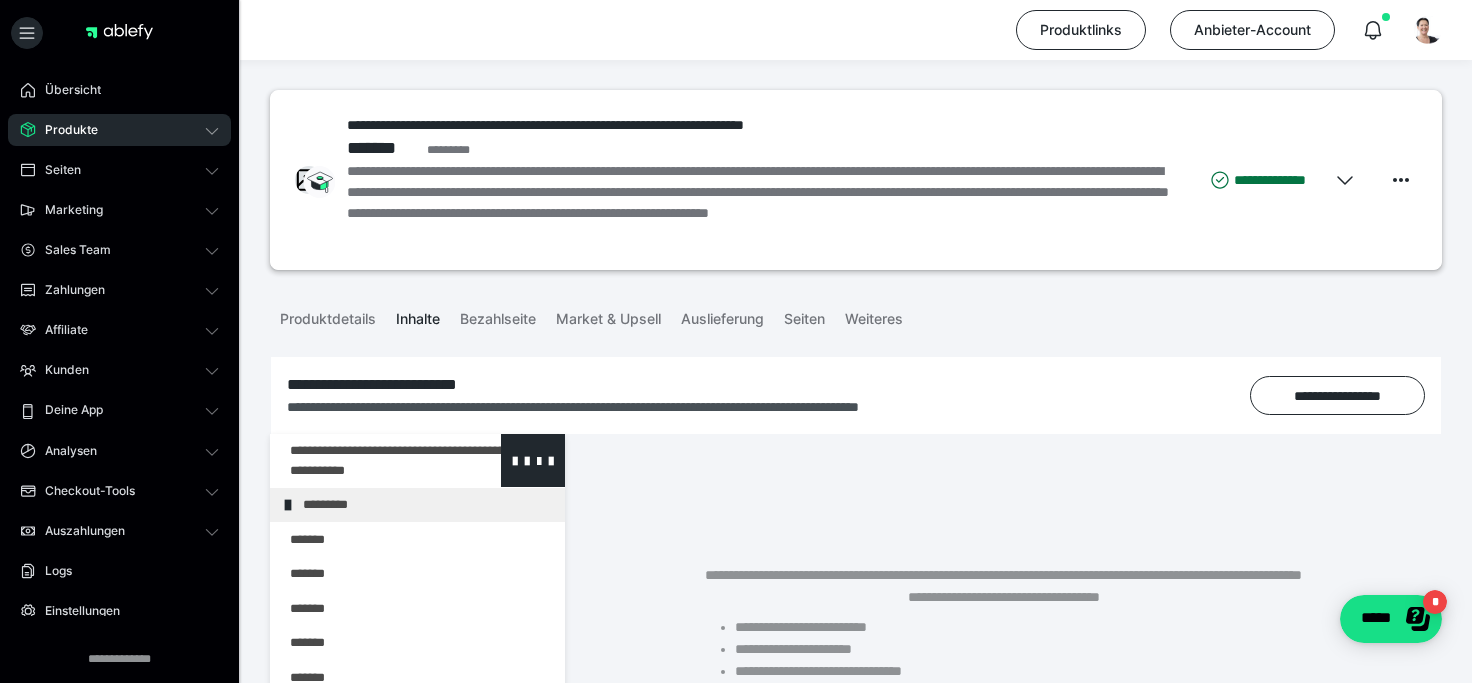 click at bounding box center [365, 460] 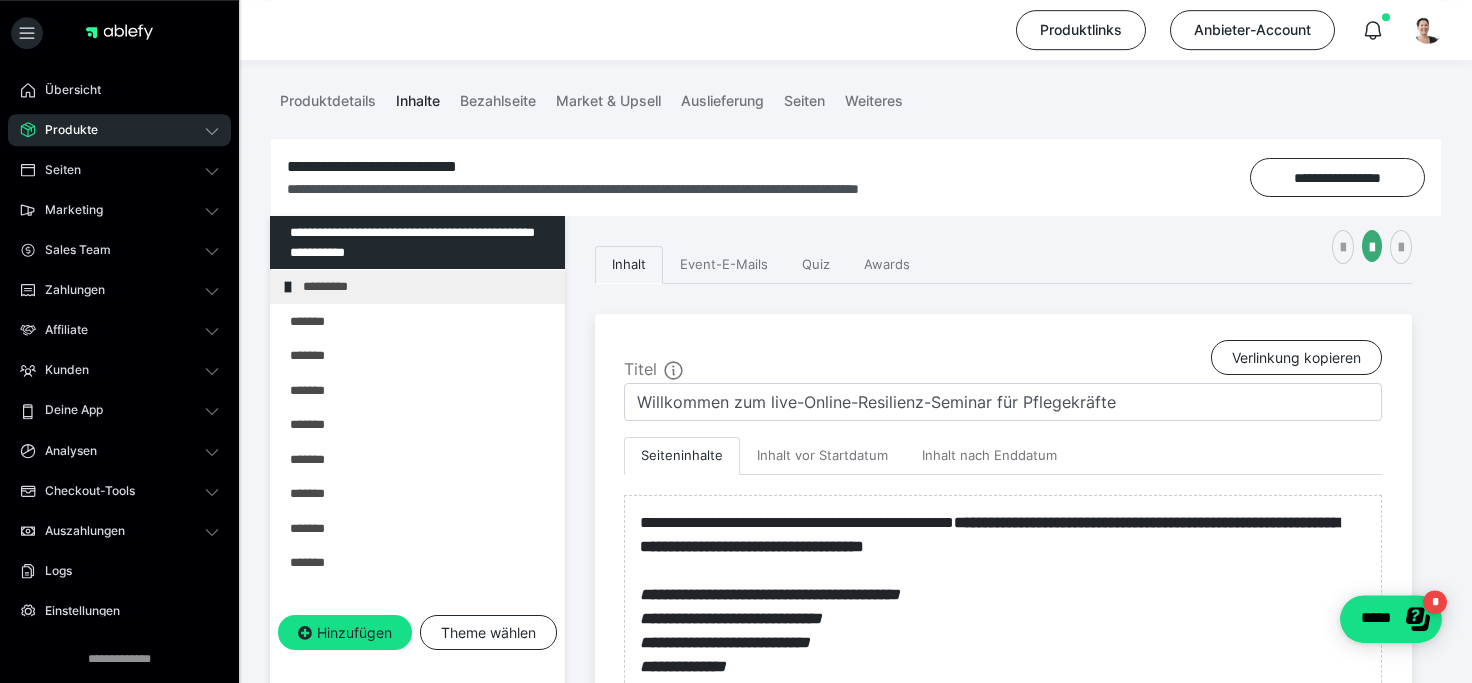 scroll, scrollTop: 220, scrollLeft: 0, axis: vertical 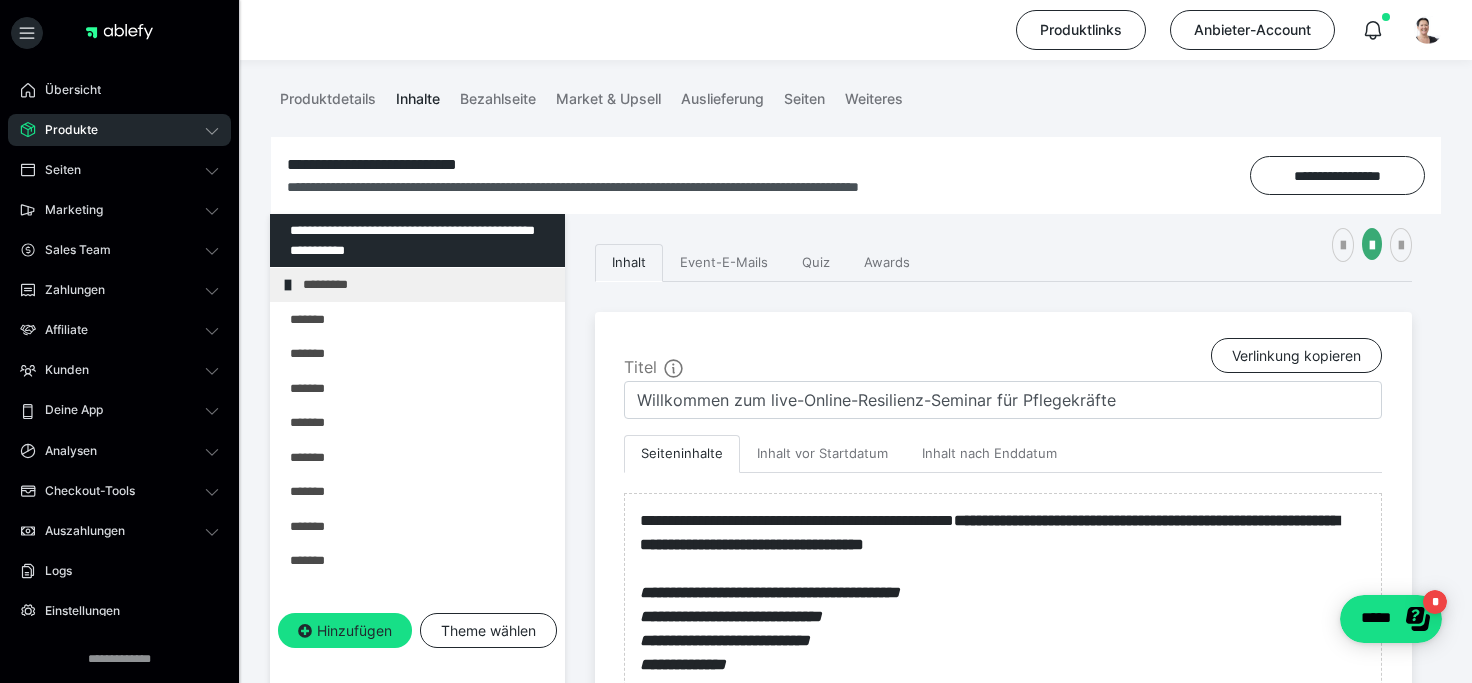 click on "Inhalte" at bounding box center (418, 95) 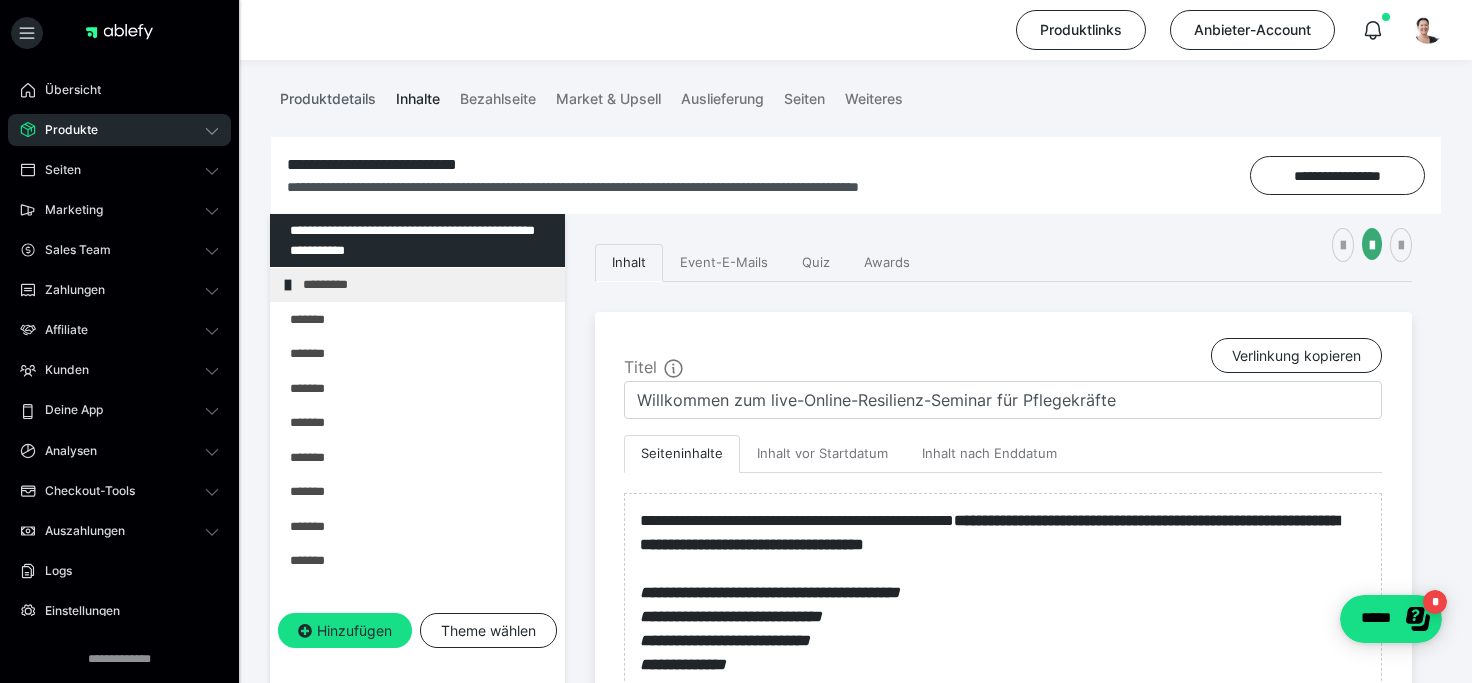 click on "Produktdetails" at bounding box center (328, 95) 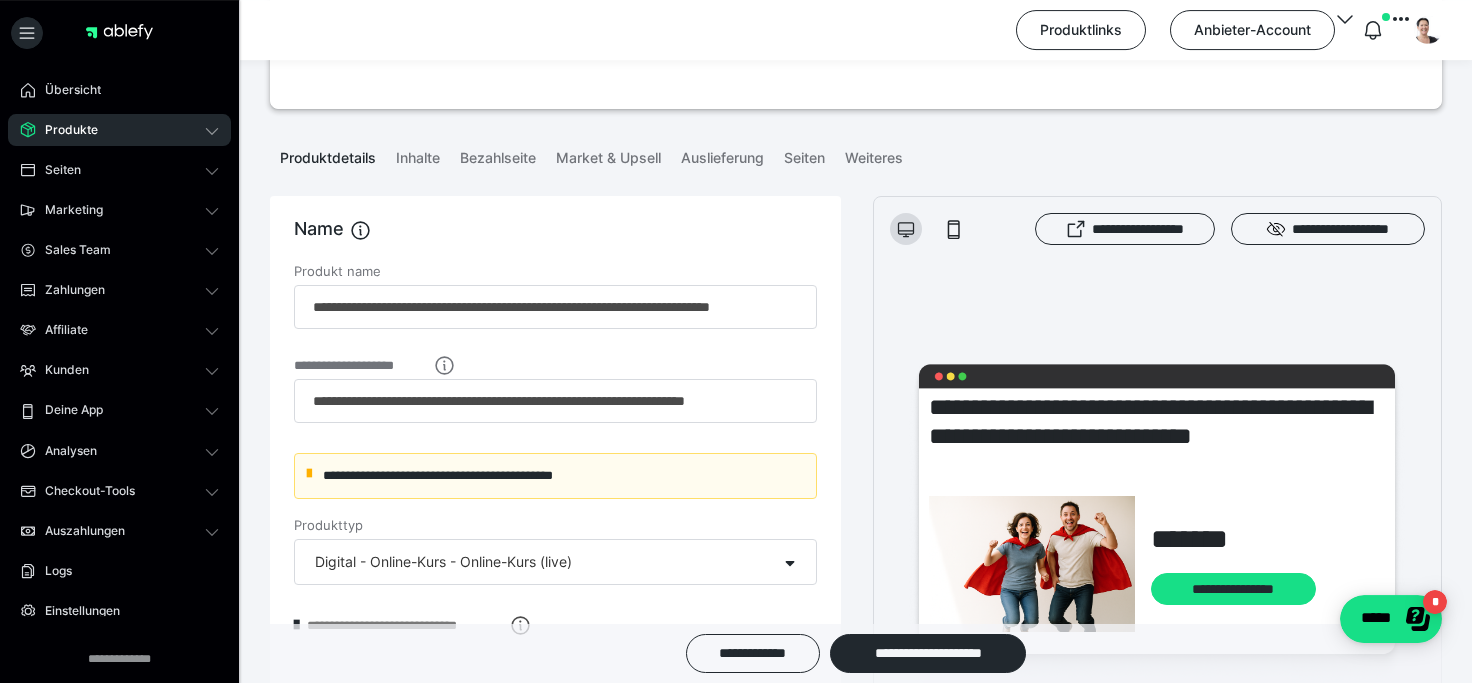 scroll, scrollTop: 110, scrollLeft: 0, axis: vertical 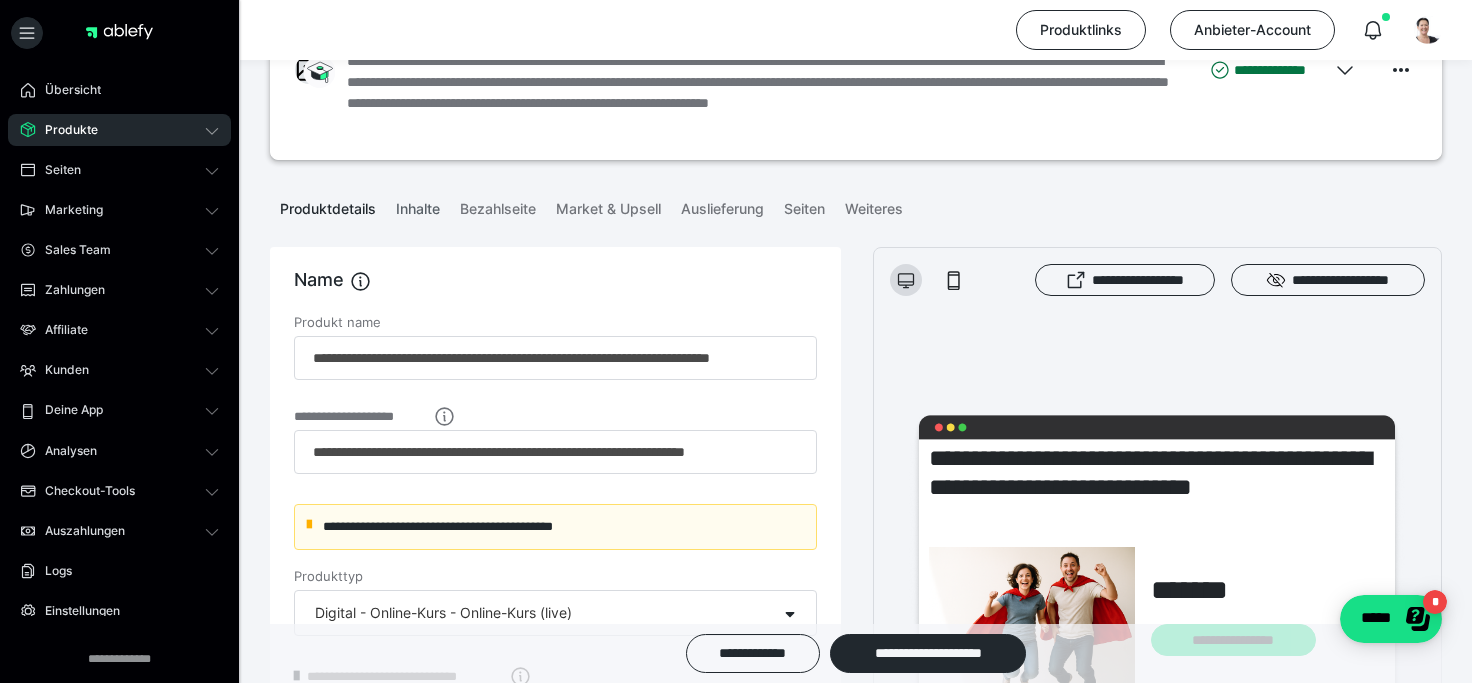 click on "Inhalte" at bounding box center [418, 205] 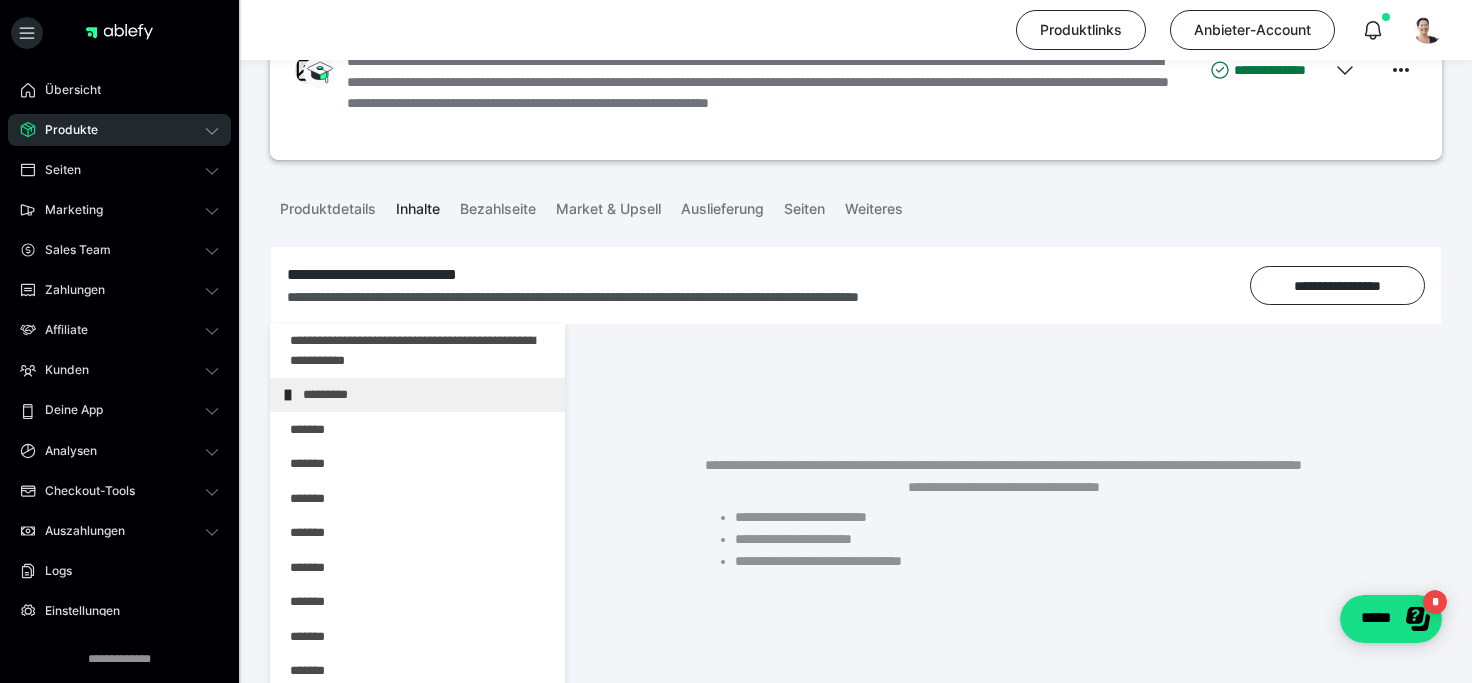 click on "Produkte" at bounding box center [64, 130] 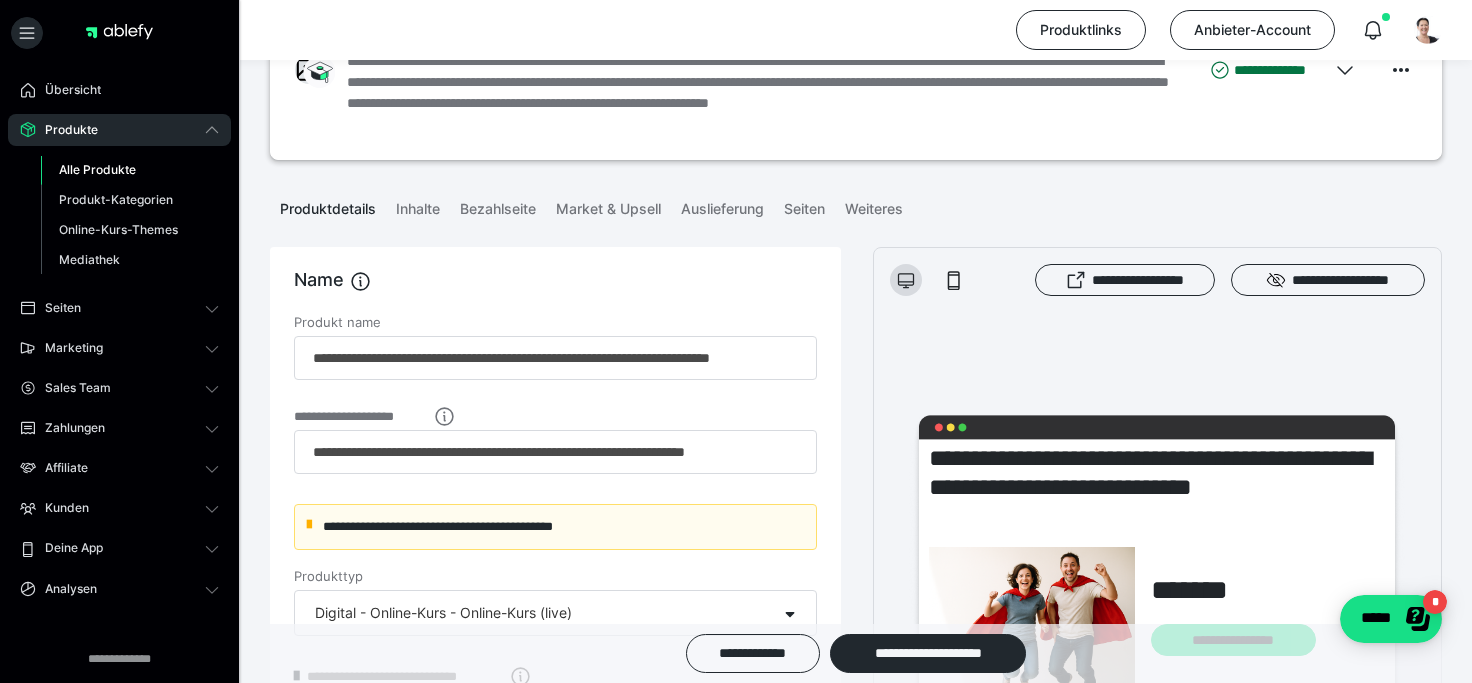 click on "Alle Produkte" at bounding box center (97, 169) 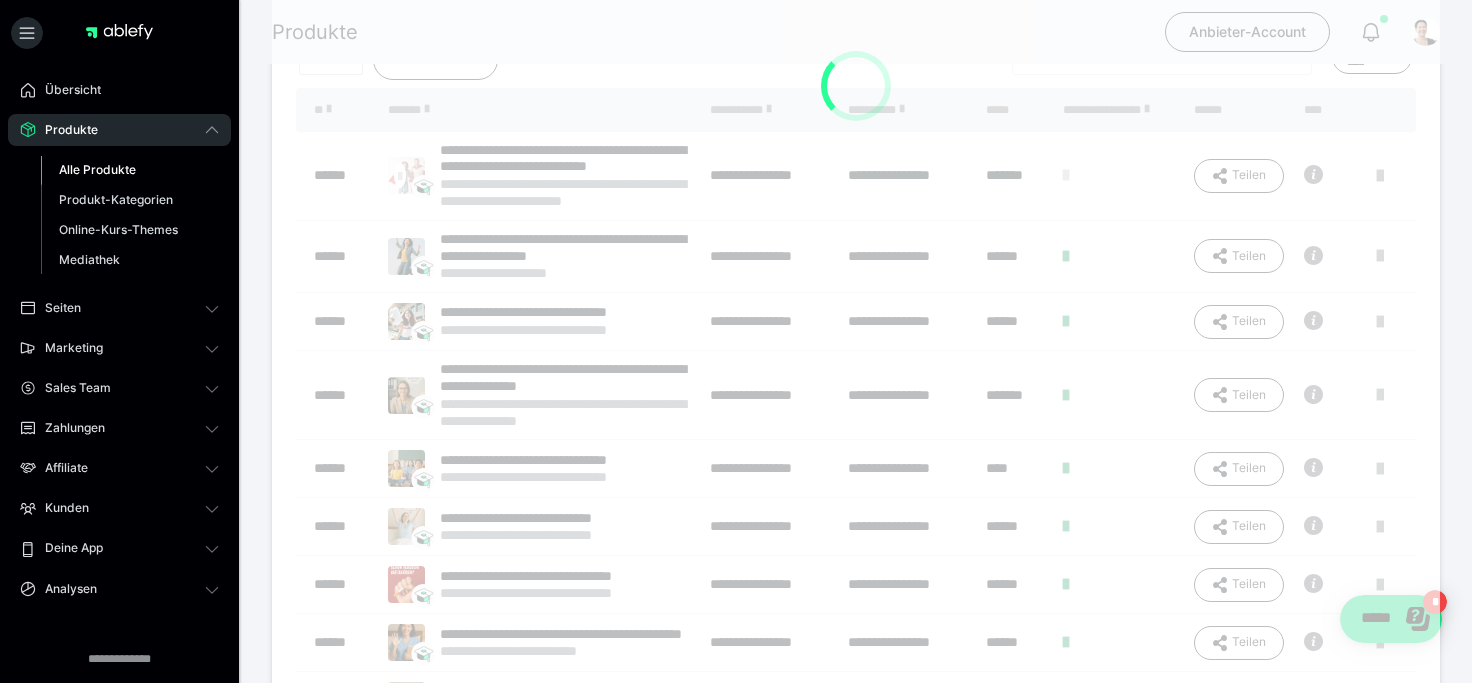 scroll, scrollTop: 0, scrollLeft: 0, axis: both 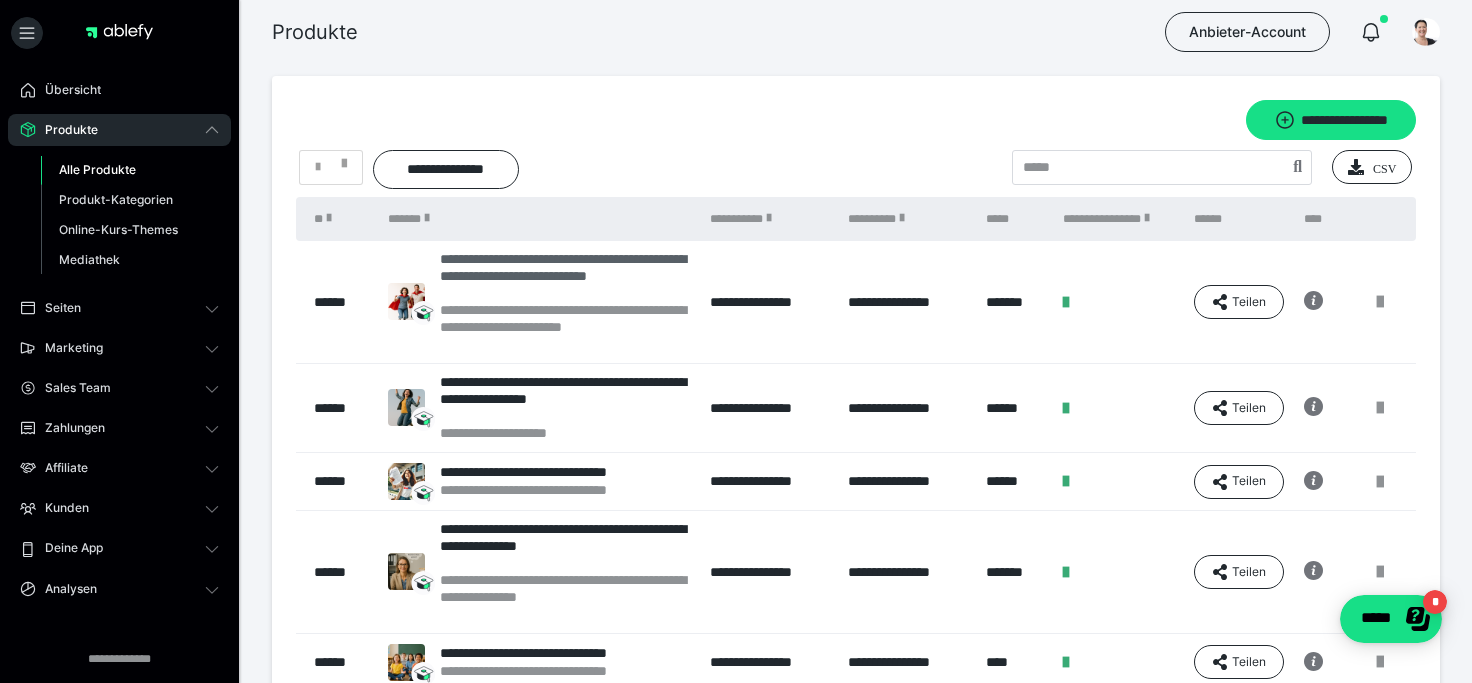 click on "**********" at bounding box center (565, 276) 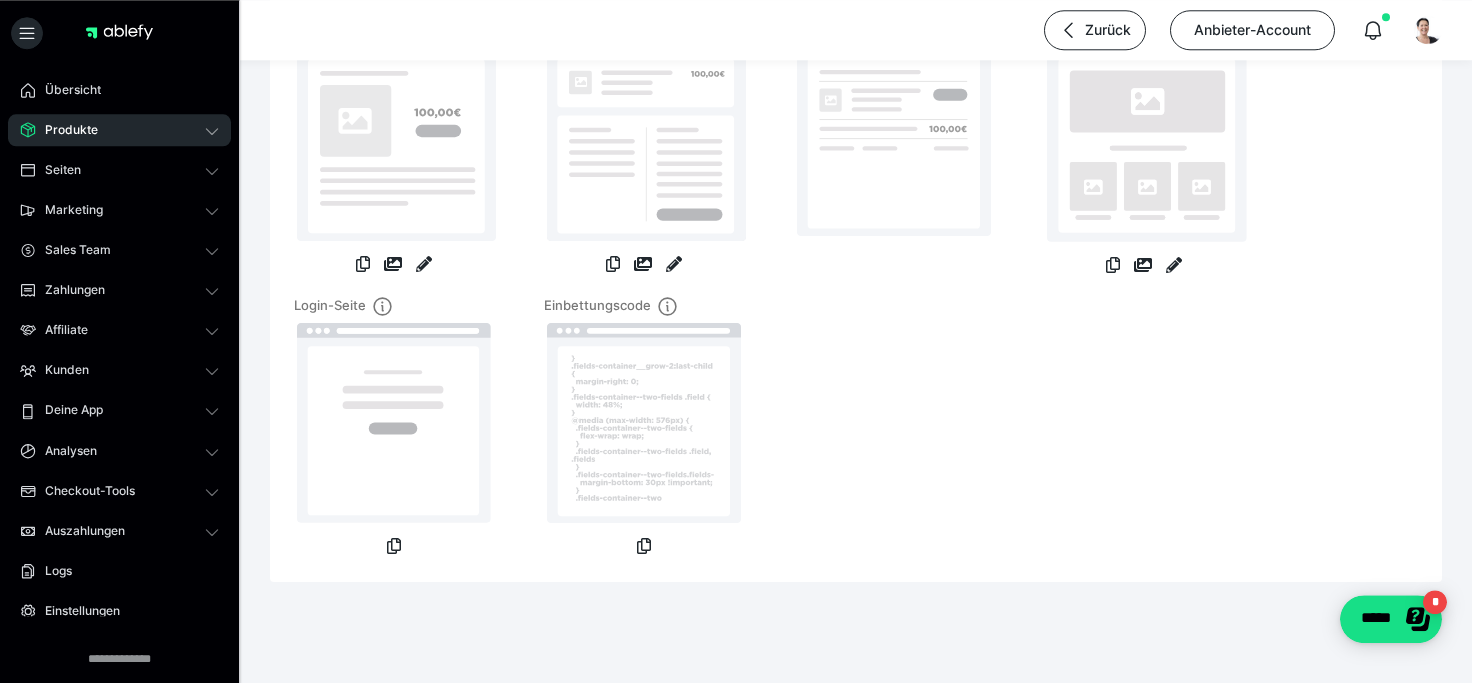 scroll, scrollTop: 283, scrollLeft: 0, axis: vertical 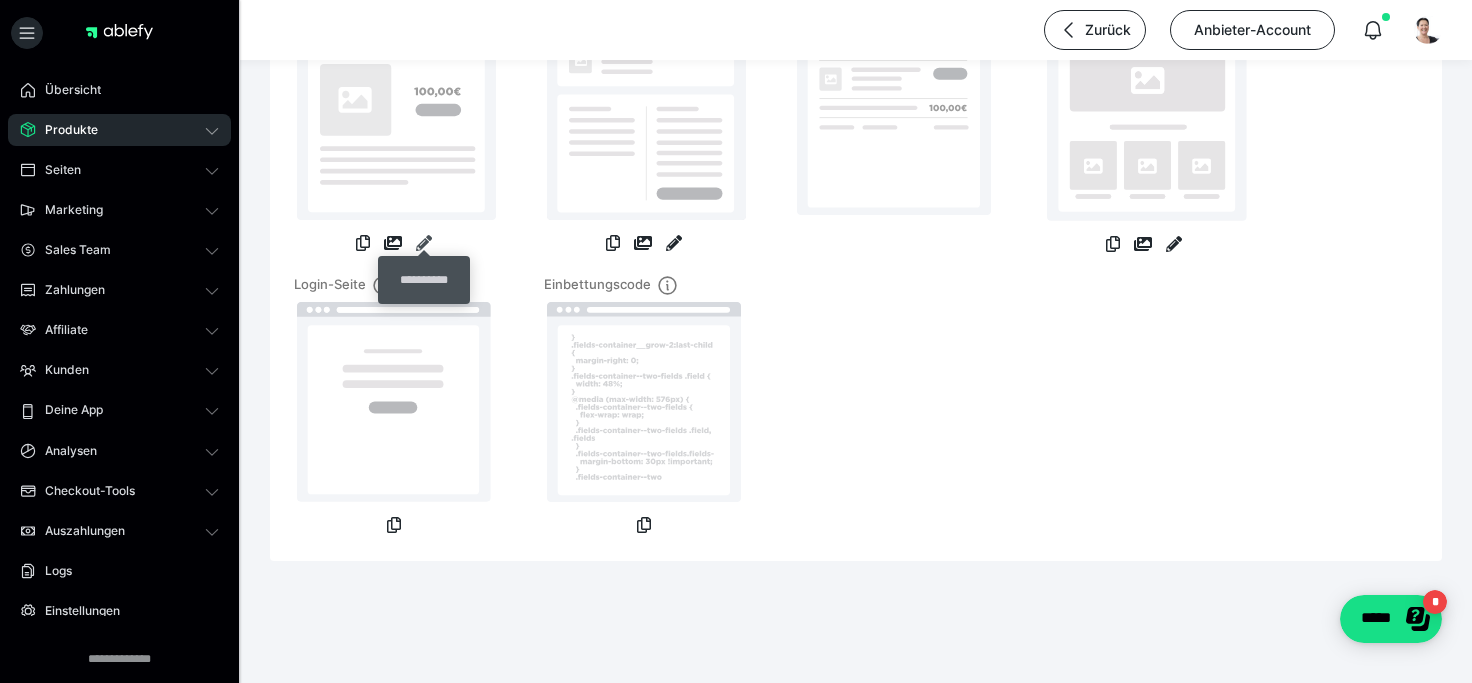 click at bounding box center (424, 243) 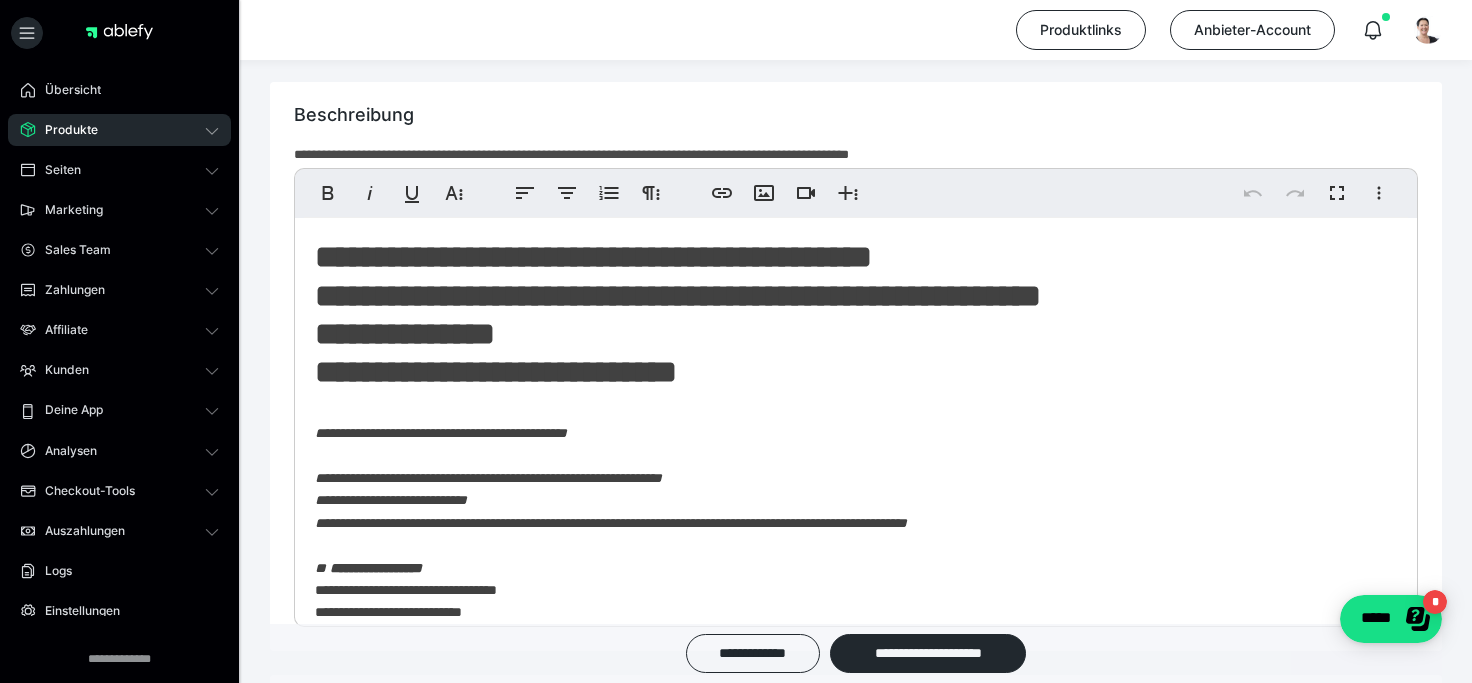 scroll, scrollTop: 1324, scrollLeft: 0, axis: vertical 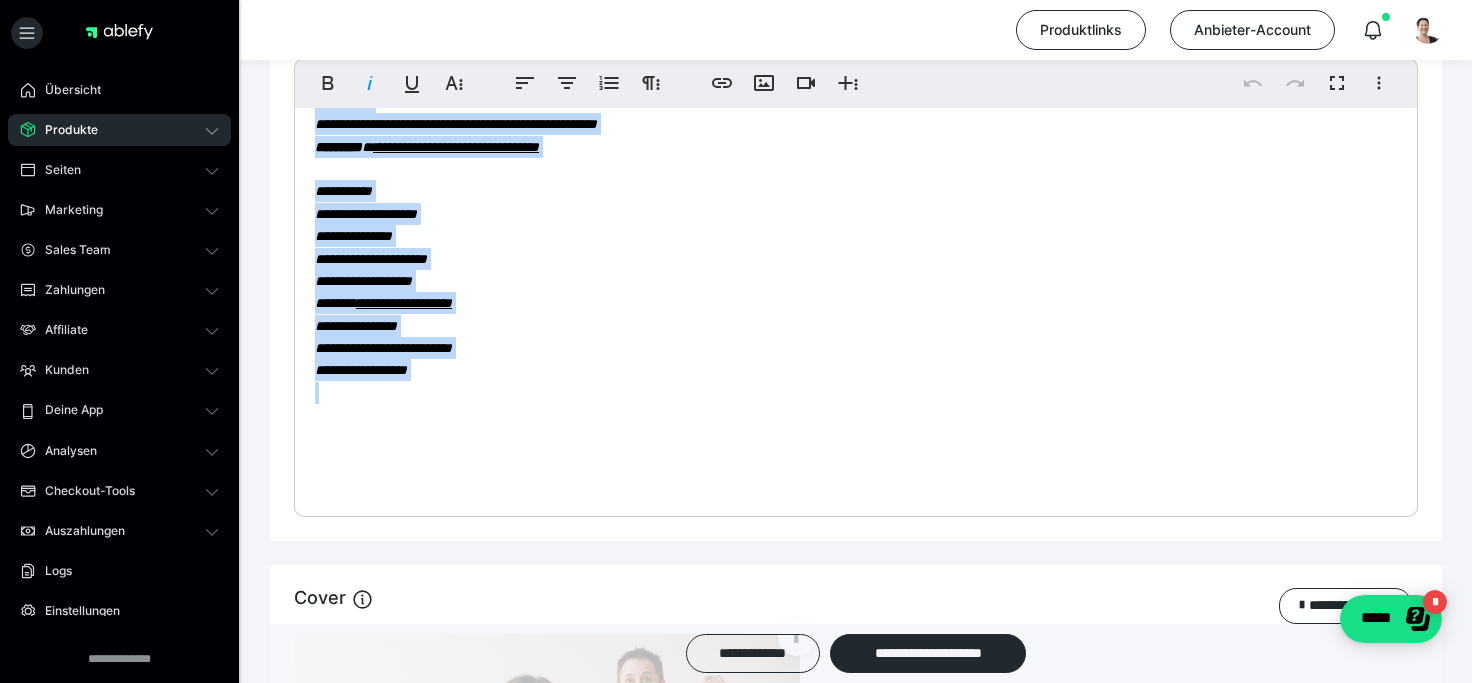 drag, startPoint x: 317, startPoint y: 353, endPoint x: 521, endPoint y: 518, distance: 262.37567 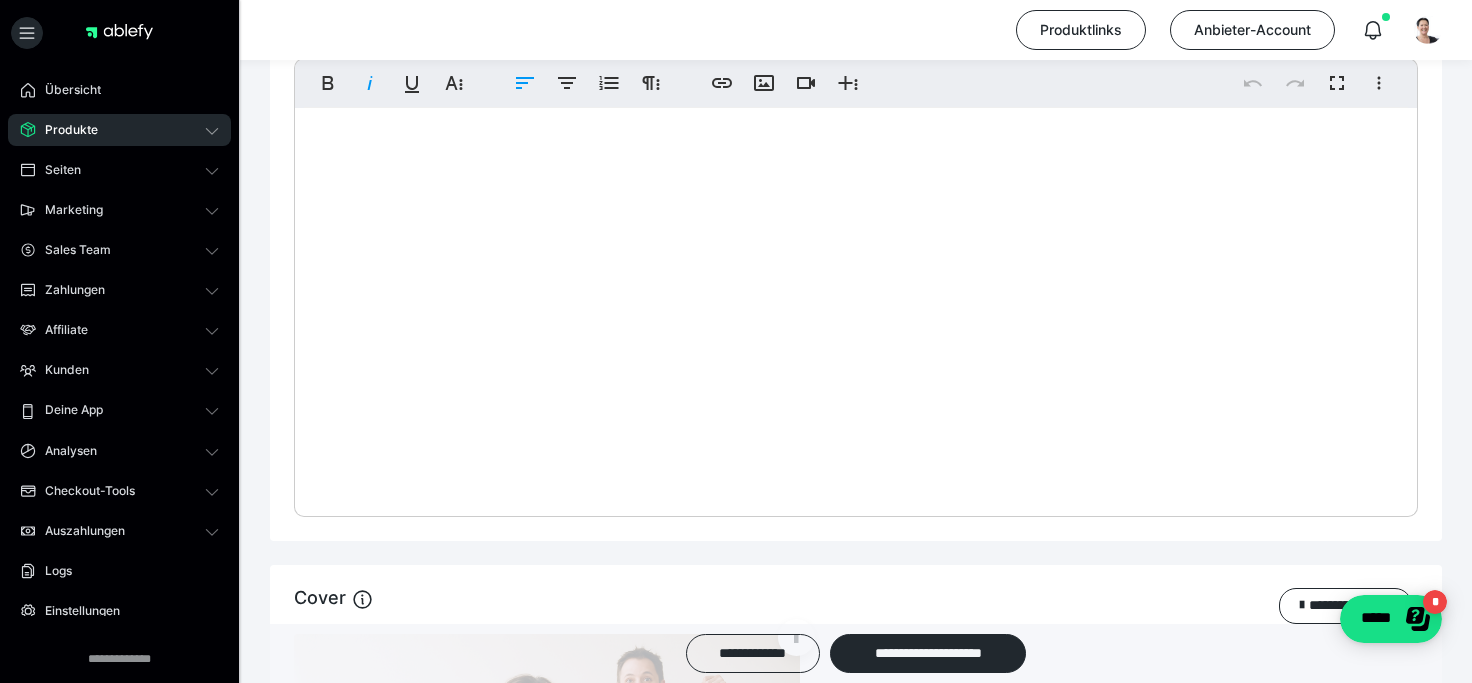 scroll, scrollTop: 0, scrollLeft: 0, axis: both 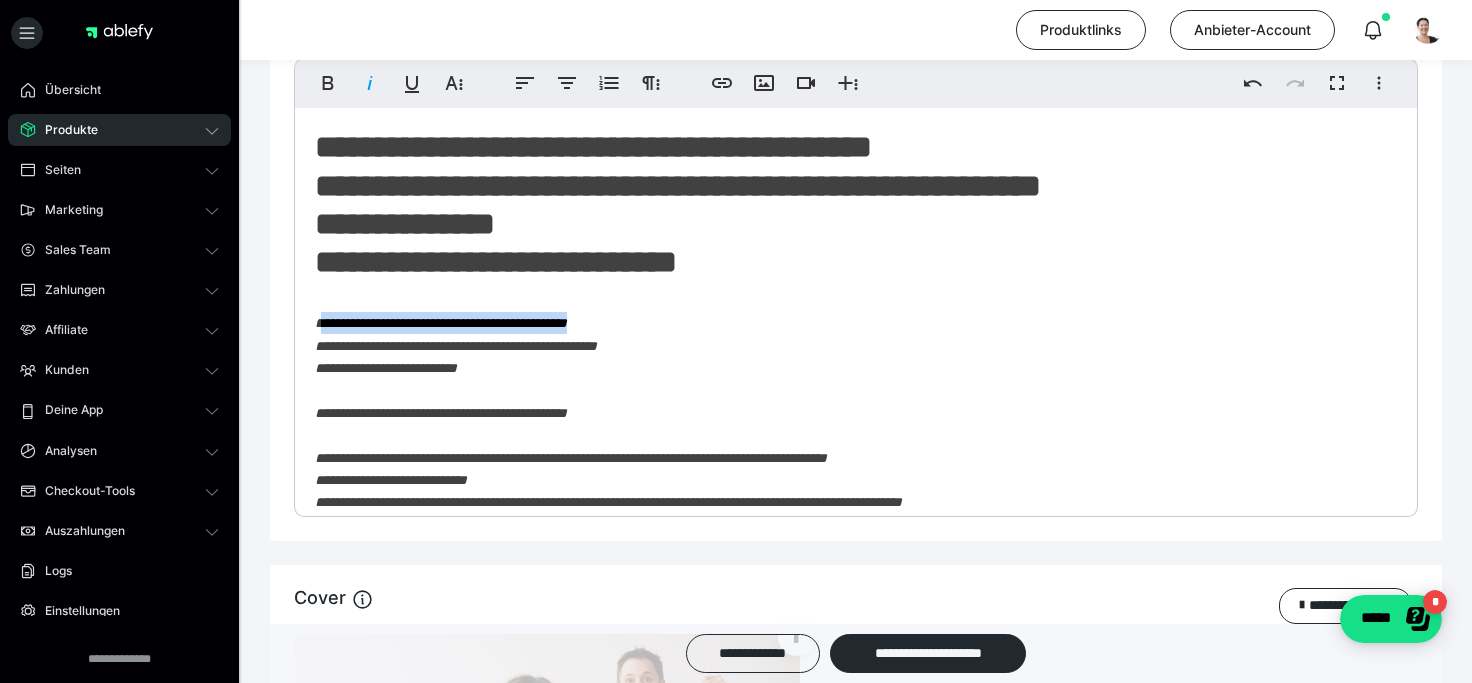 drag, startPoint x: 322, startPoint y: 319, endPoint x: 631, endPoint y: 319, distance: 309 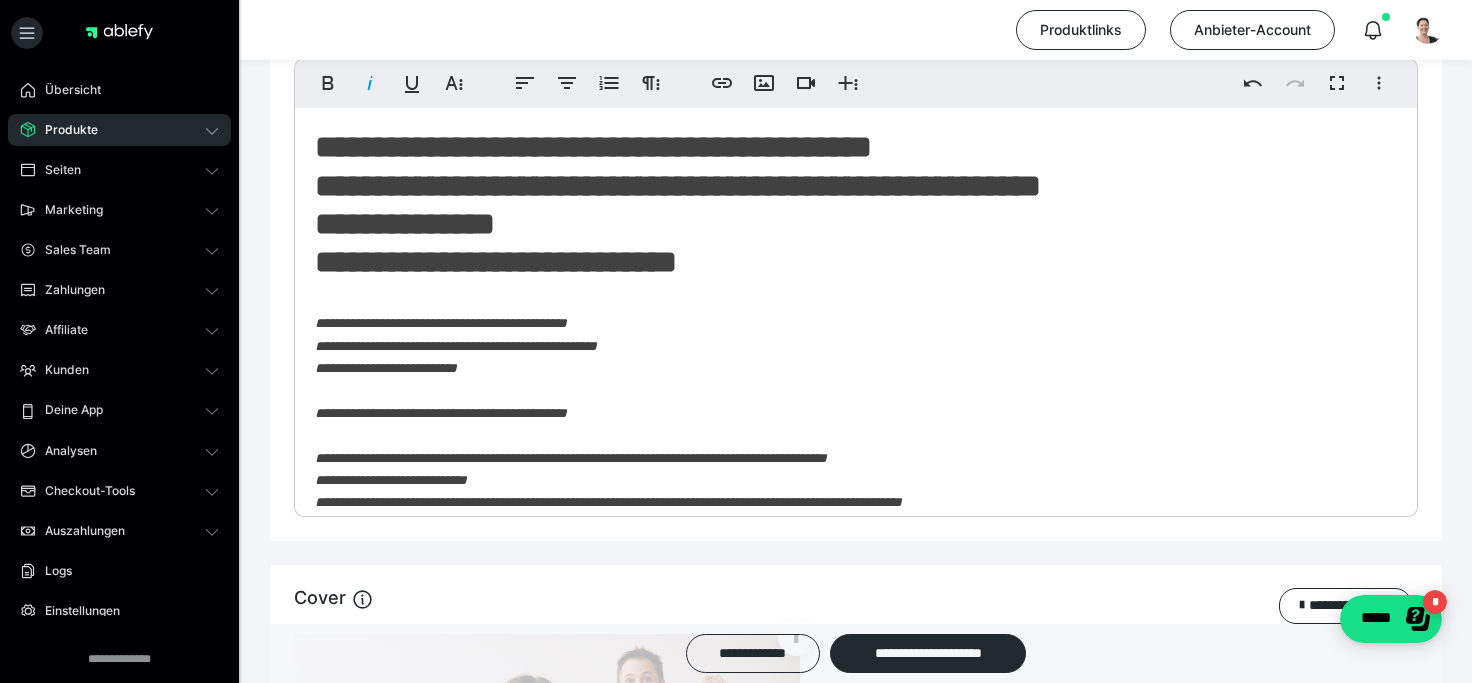 click on "**********" at bounding box center (856, 948) 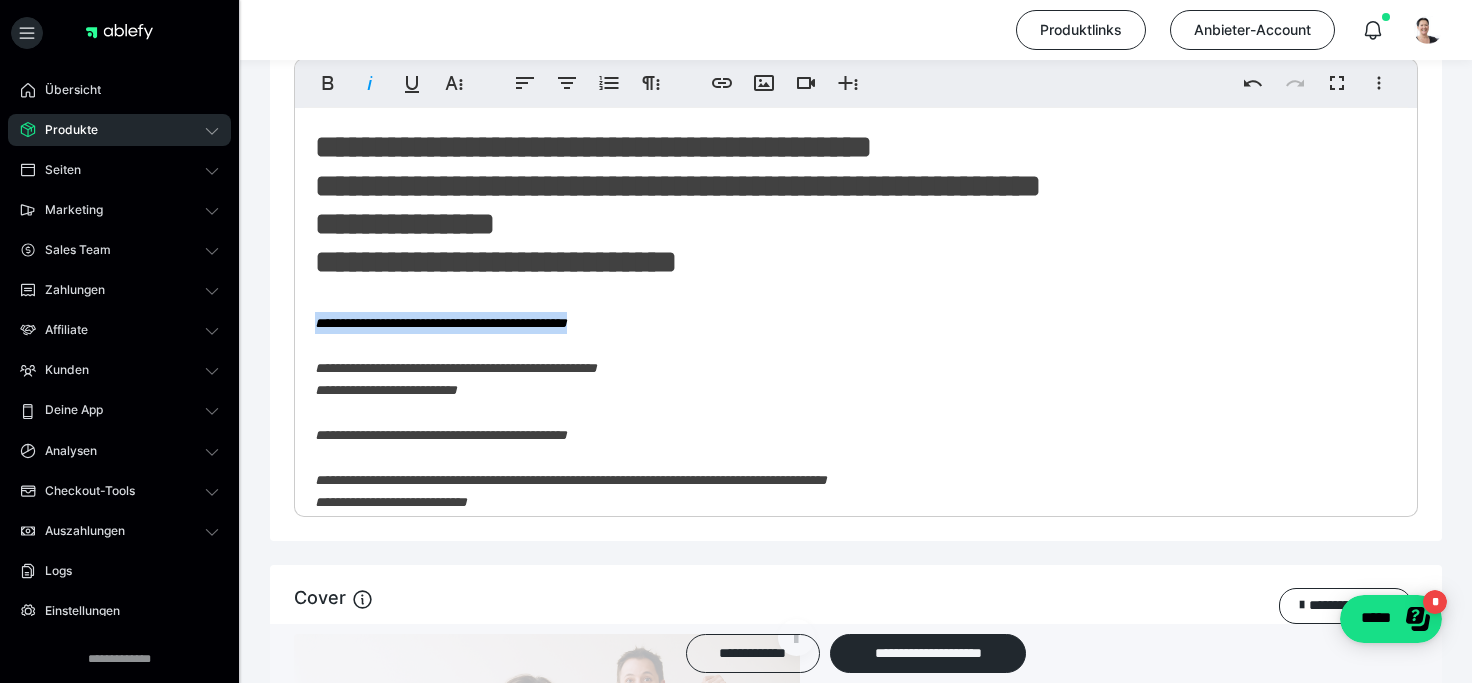 drag, startPoint x: 683, startPoint y: 327, endPoint x: 298, endPoint y: 317, distance: 385.12985 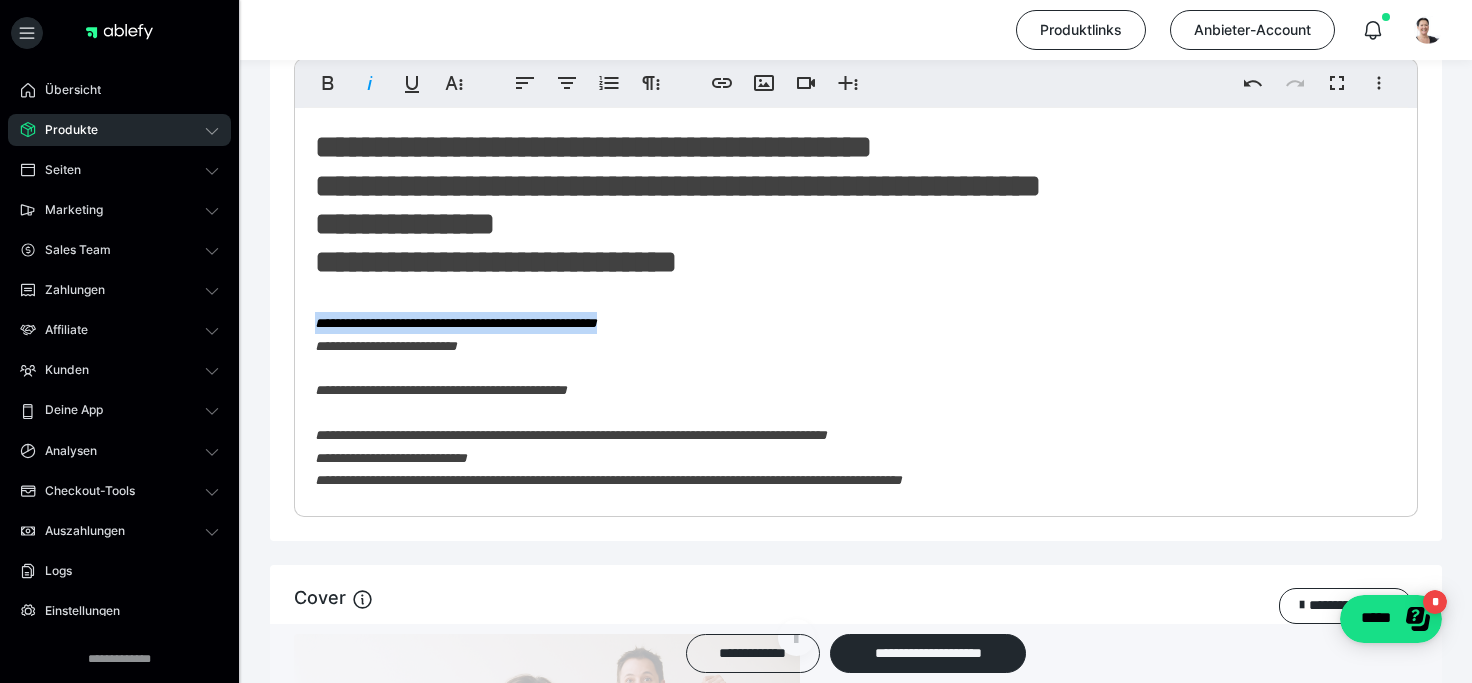 drag, startPoint x: 686, startPoint y: 326, endPoint x: 303, endPoint y: 318, distance: 383.08353 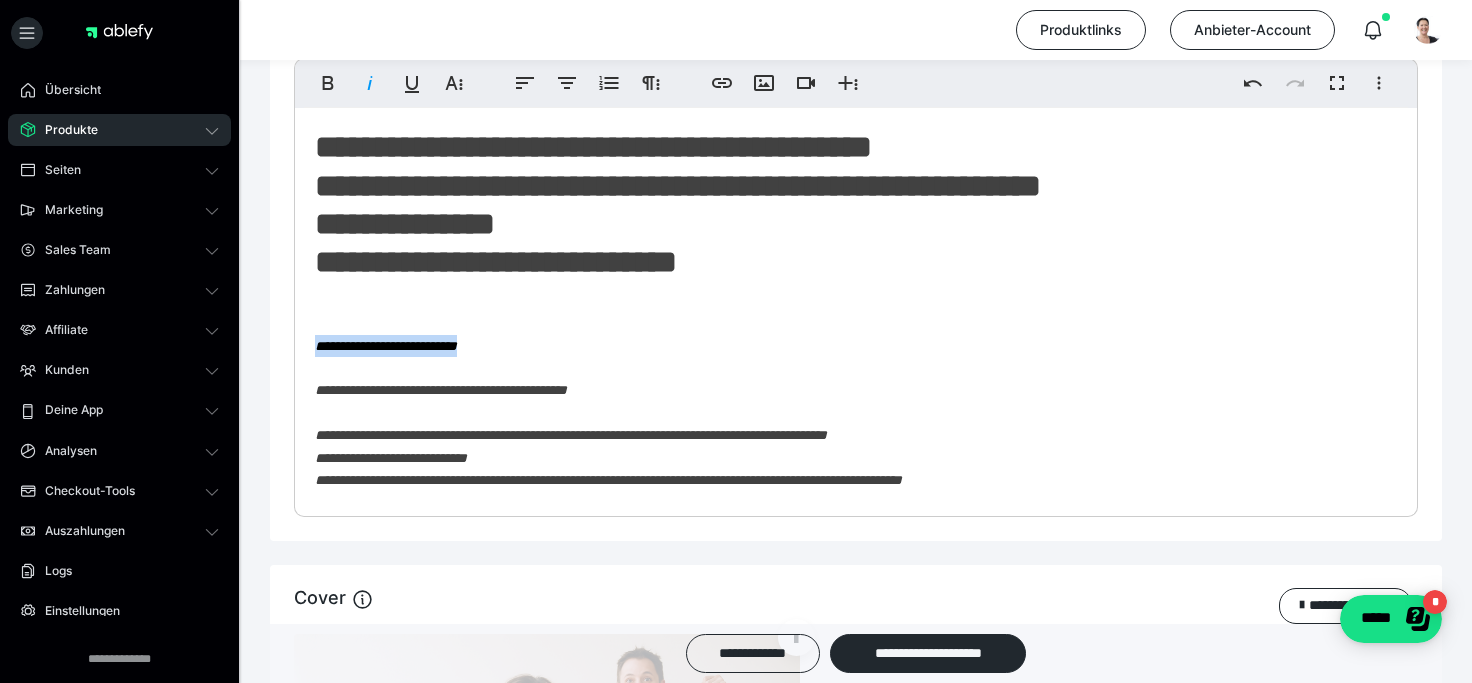 drag, startPoint x: 510, startPoint y: 349, endPoint x: 282, endPoint y: 342, distance: 228.10744 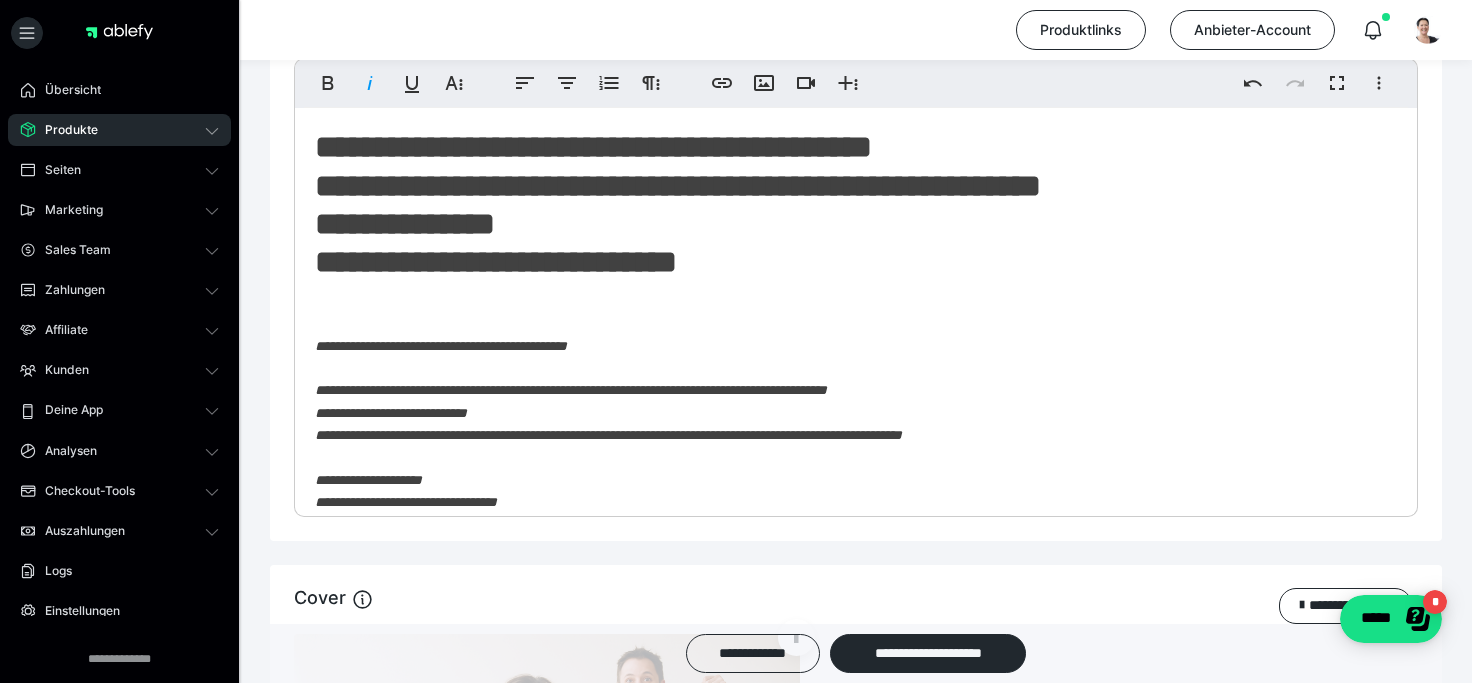click on "**********" at bounding box center (856, 914) 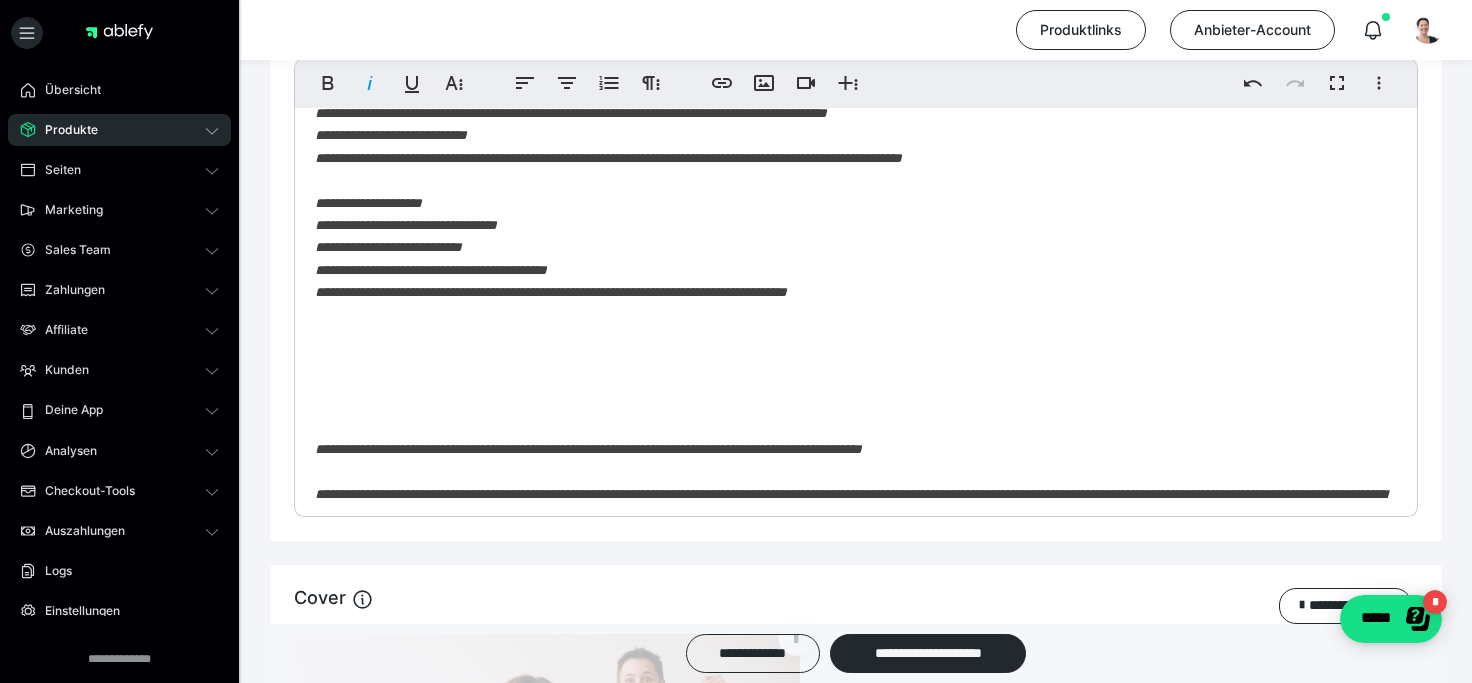 scroll, scrollTop: 304, scrollLeft: 0, axis: vertical 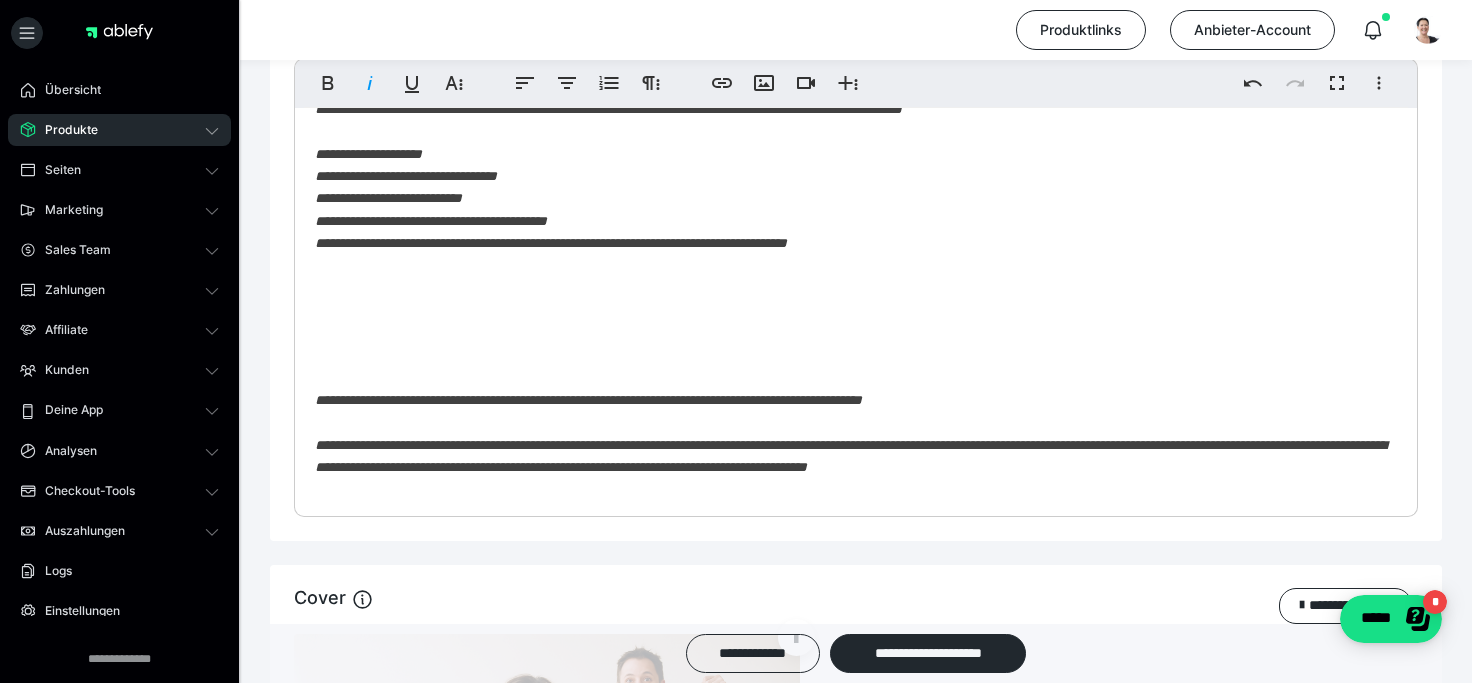 click on "**********" at bounding box center [856, 599] 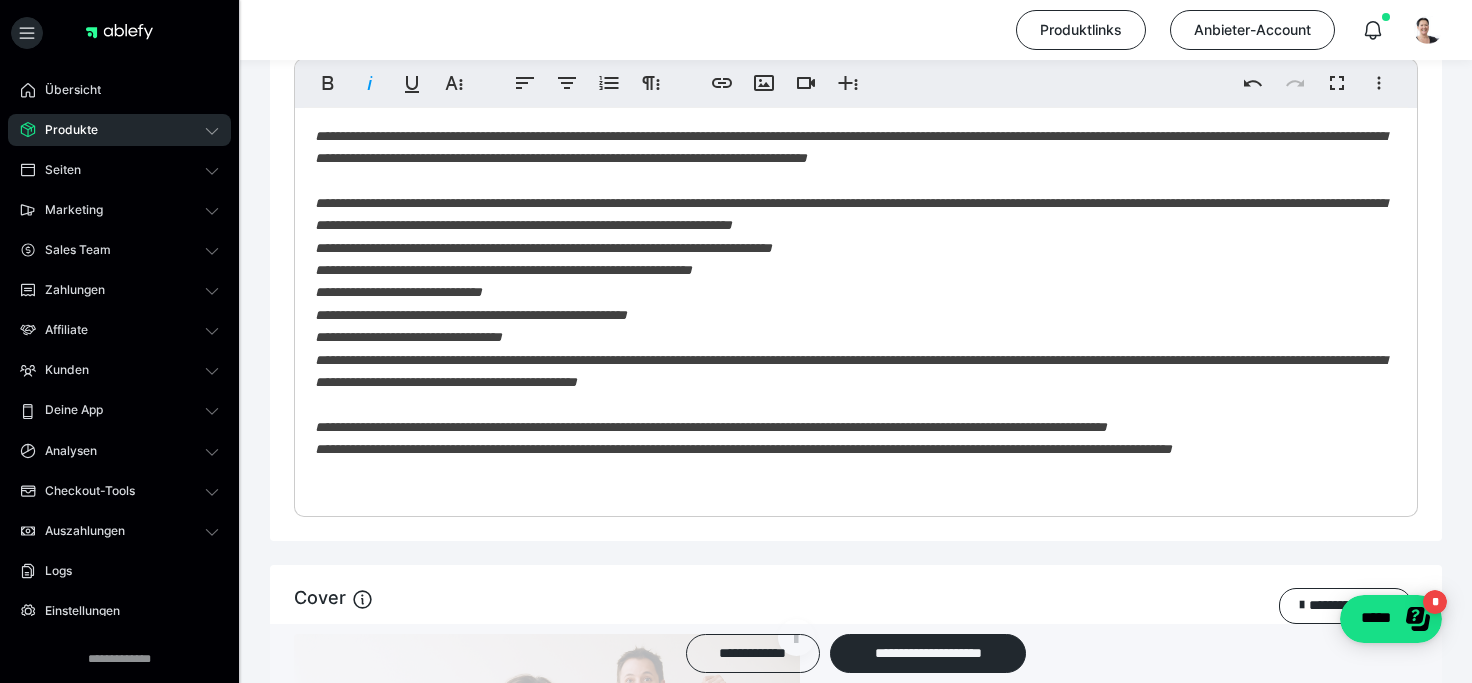scroll, scrollTop: 506, scrollLeft: 0, axis: vertical 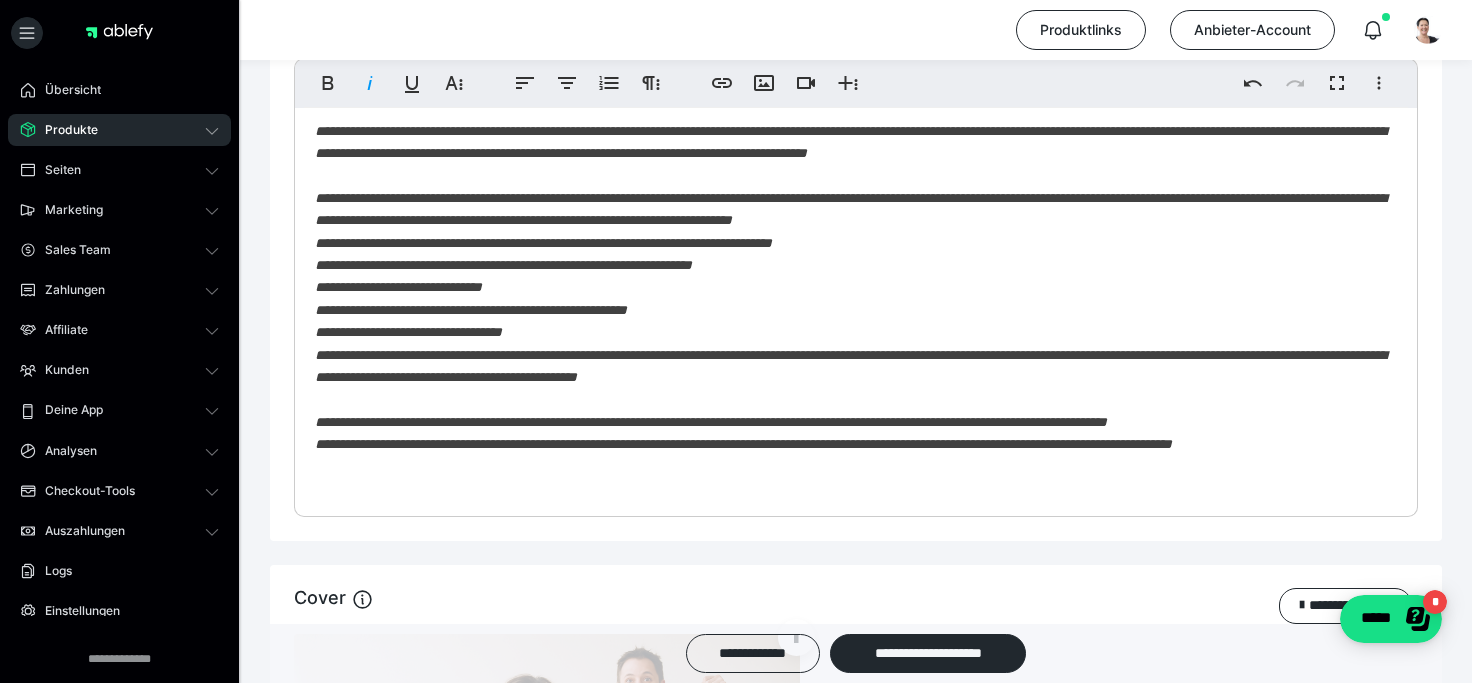 click on "**********" at bounding box center [850, 399] 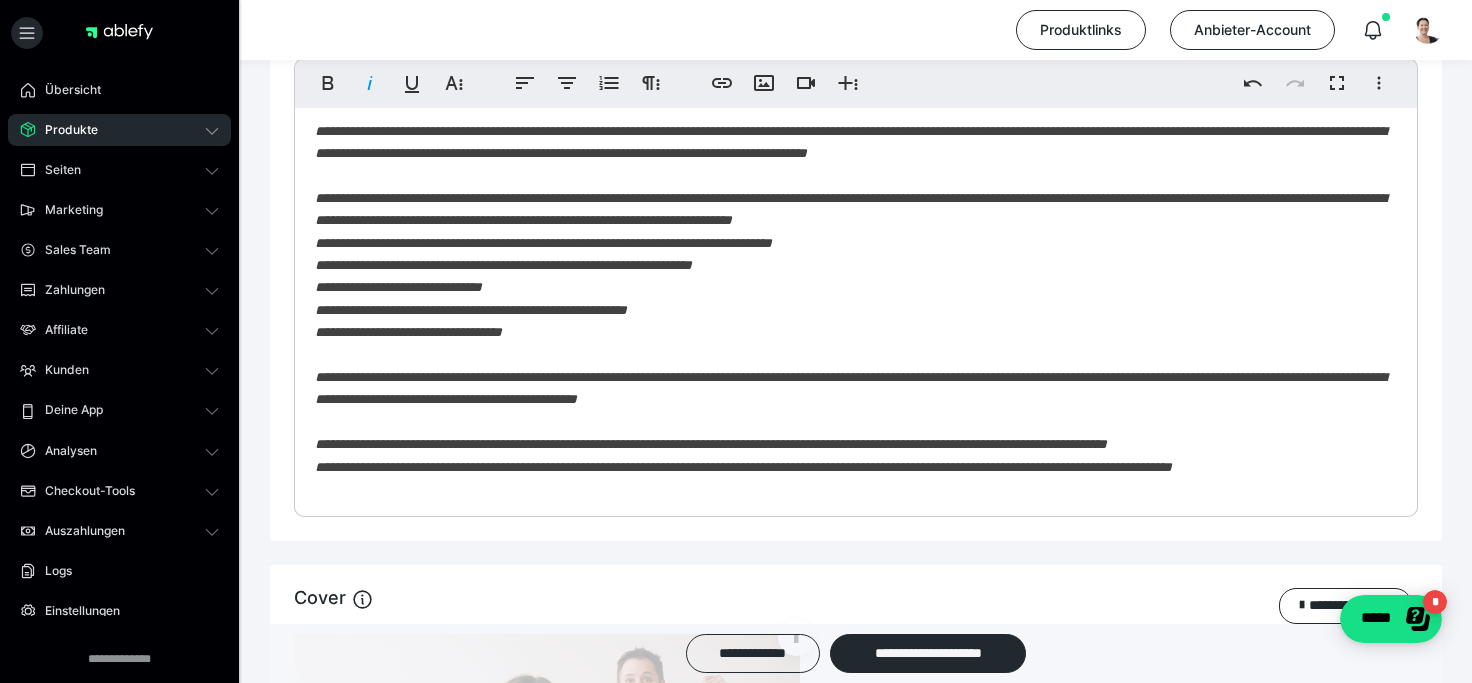 scroll, scrollTop: 708, scrollLeft: 0, axis: vertical 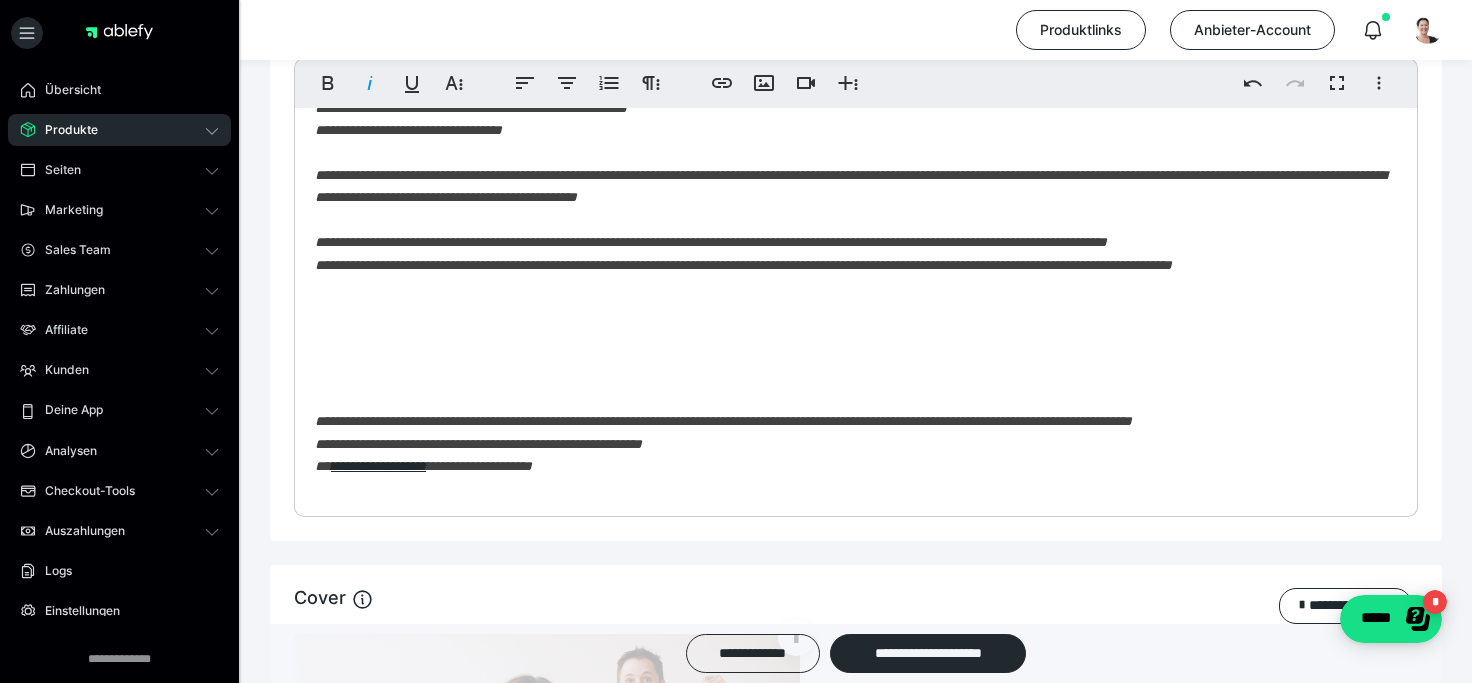 click on "**********" at bounding box center [856, 150] 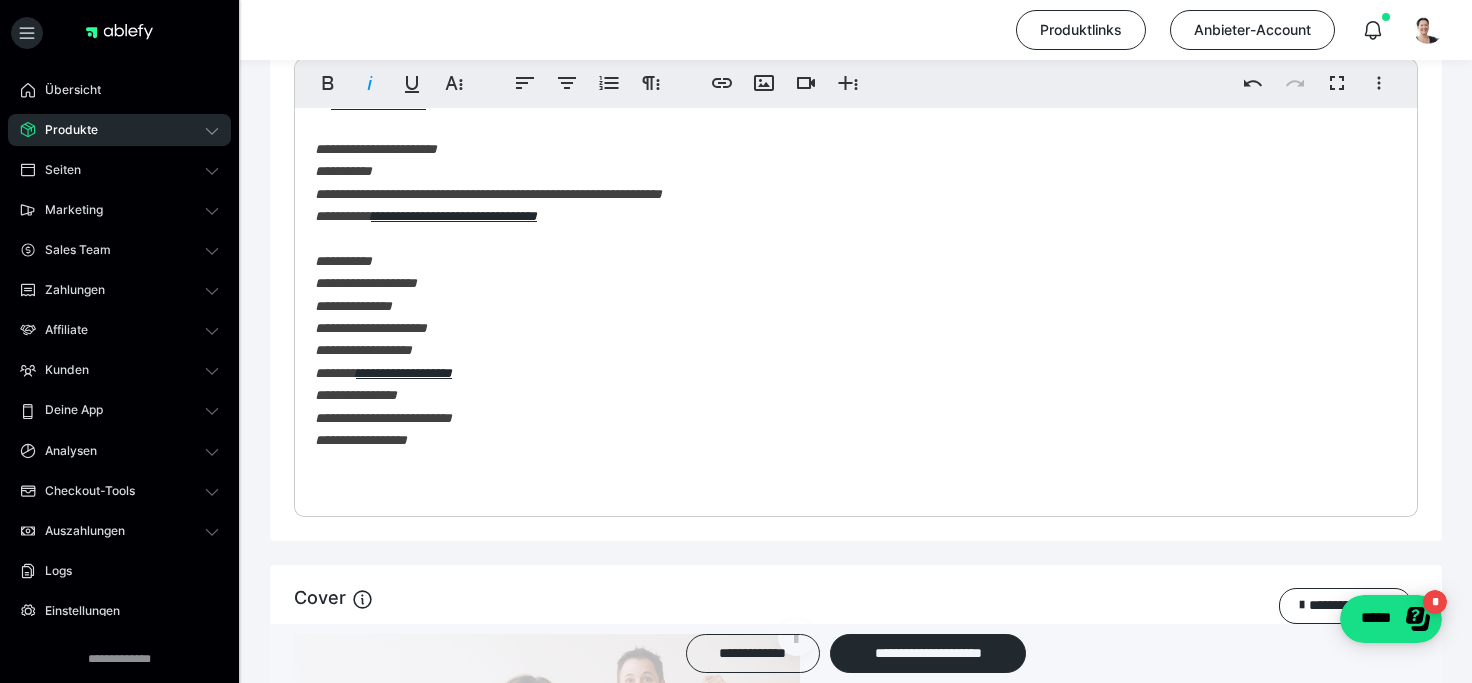 scroll, scrollTop: 990, scrollLeft: 0, axis: vertical 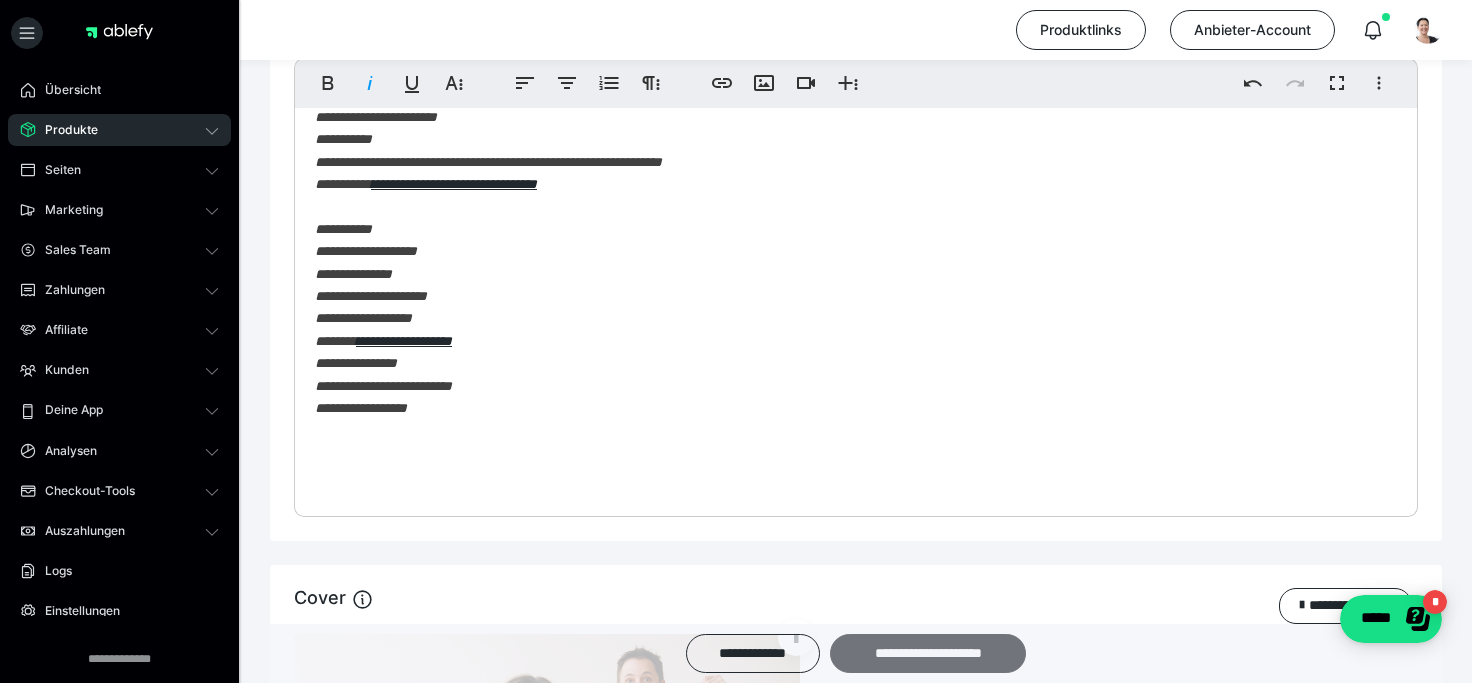 click on "**********" at bounding box center (928, 653) 